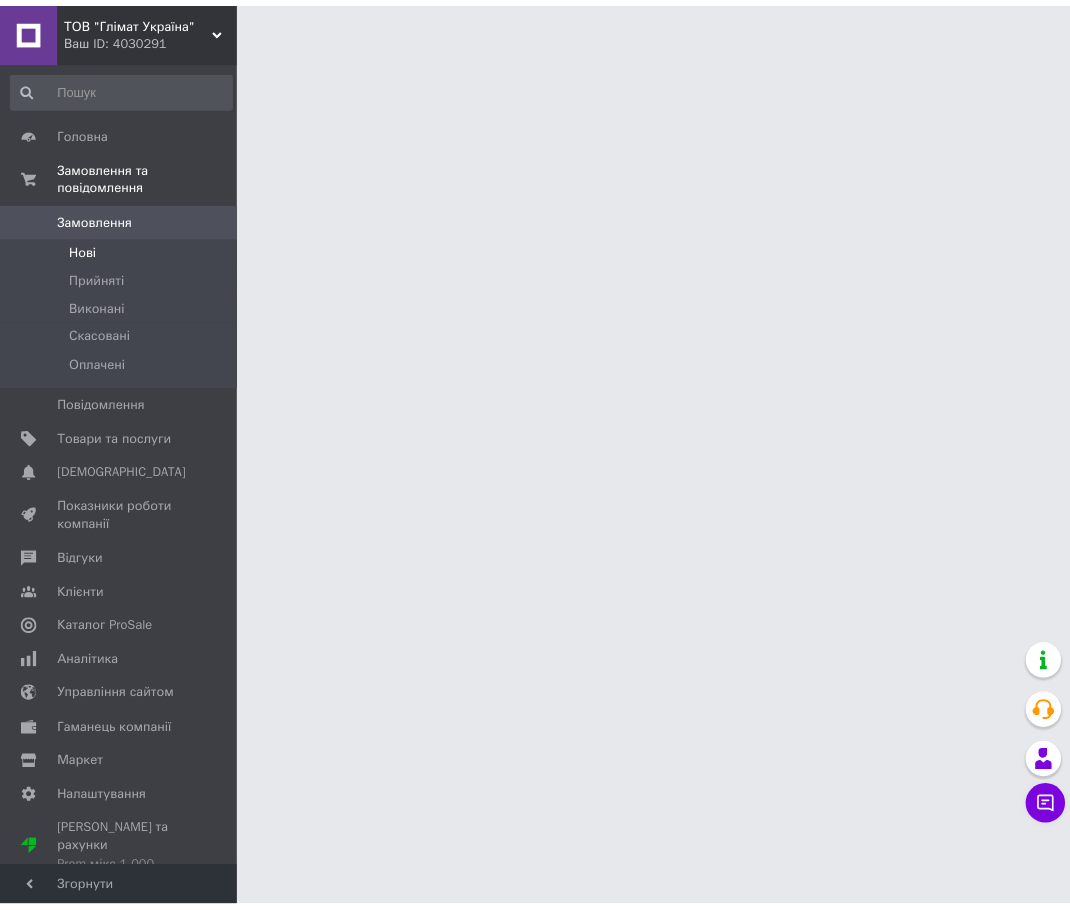 scroll, scrollTop: 0, scrollLeft: 0, axis: both 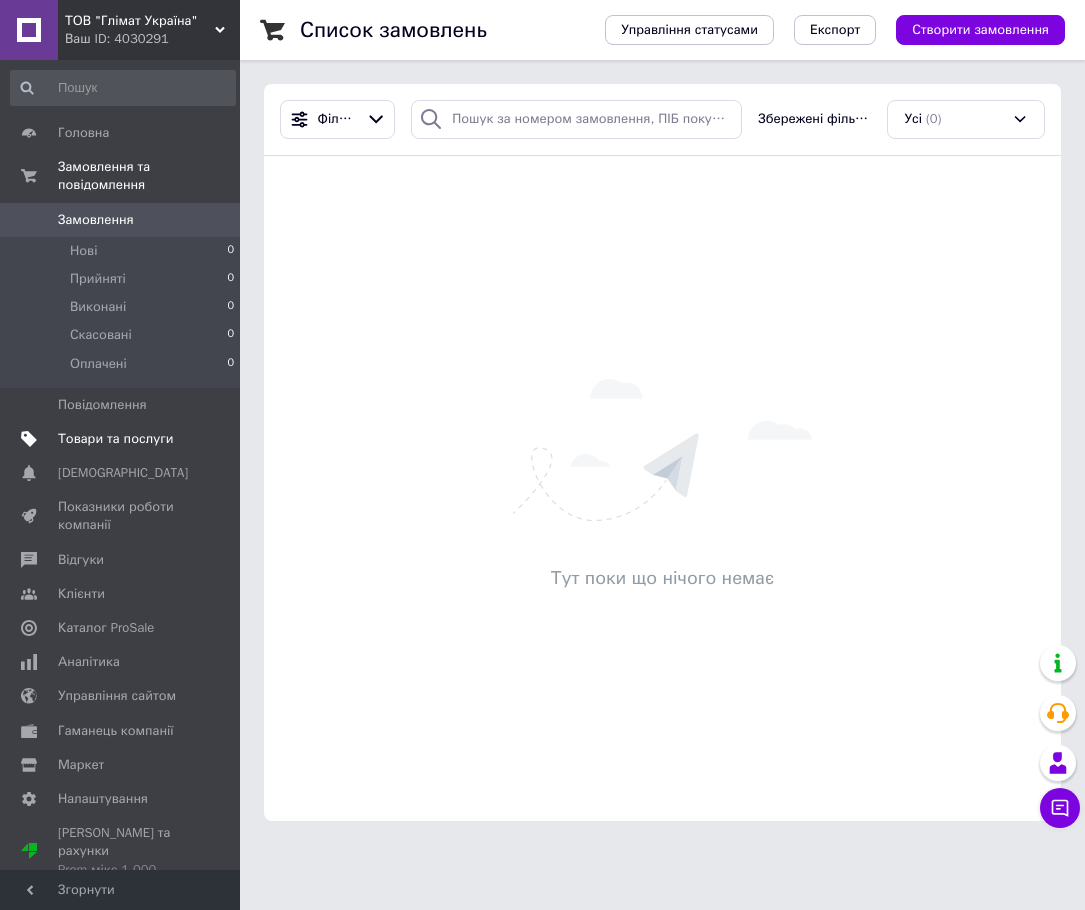 click on "Товари та послуги" at bounding box center (115, 439) 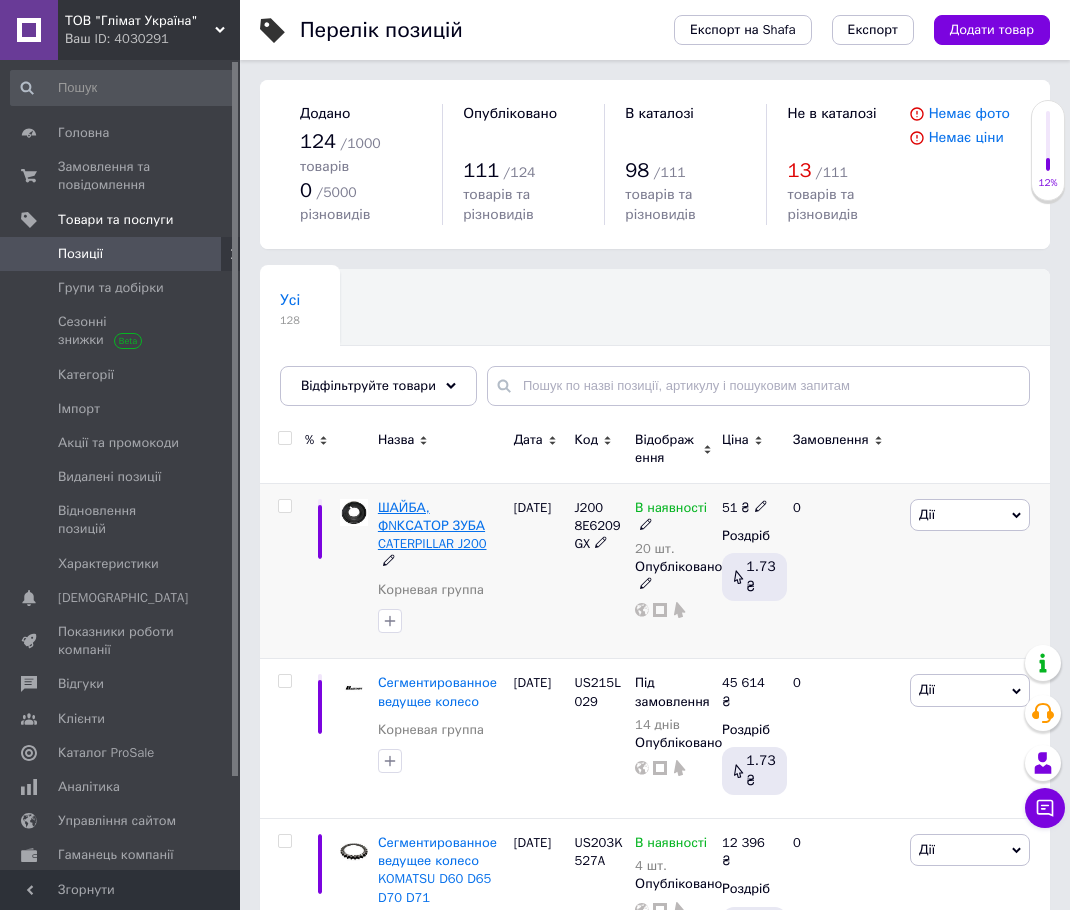 click on "ШАЙБА, ФNКСАТОР ЗУБА CATERPILLAR J200" at bounding box center (432, 525) 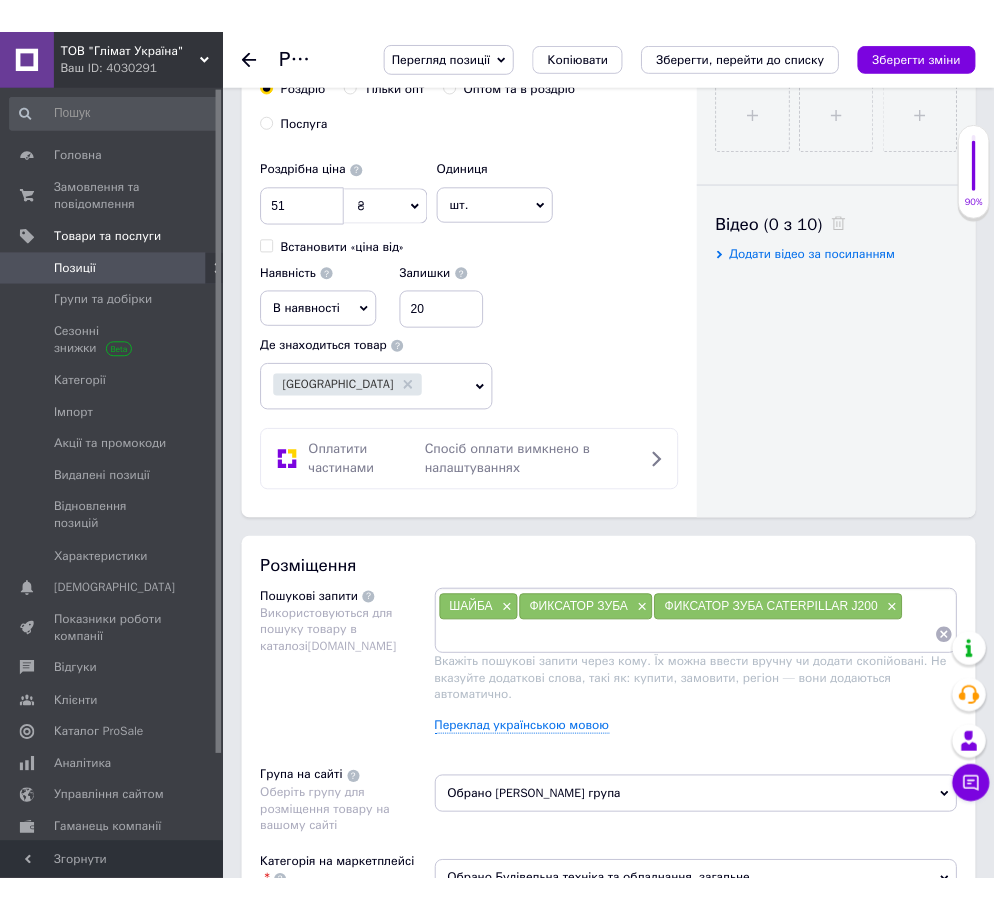 scroll, scrollTop: 900, scrollLeft: 0, axis: vertical 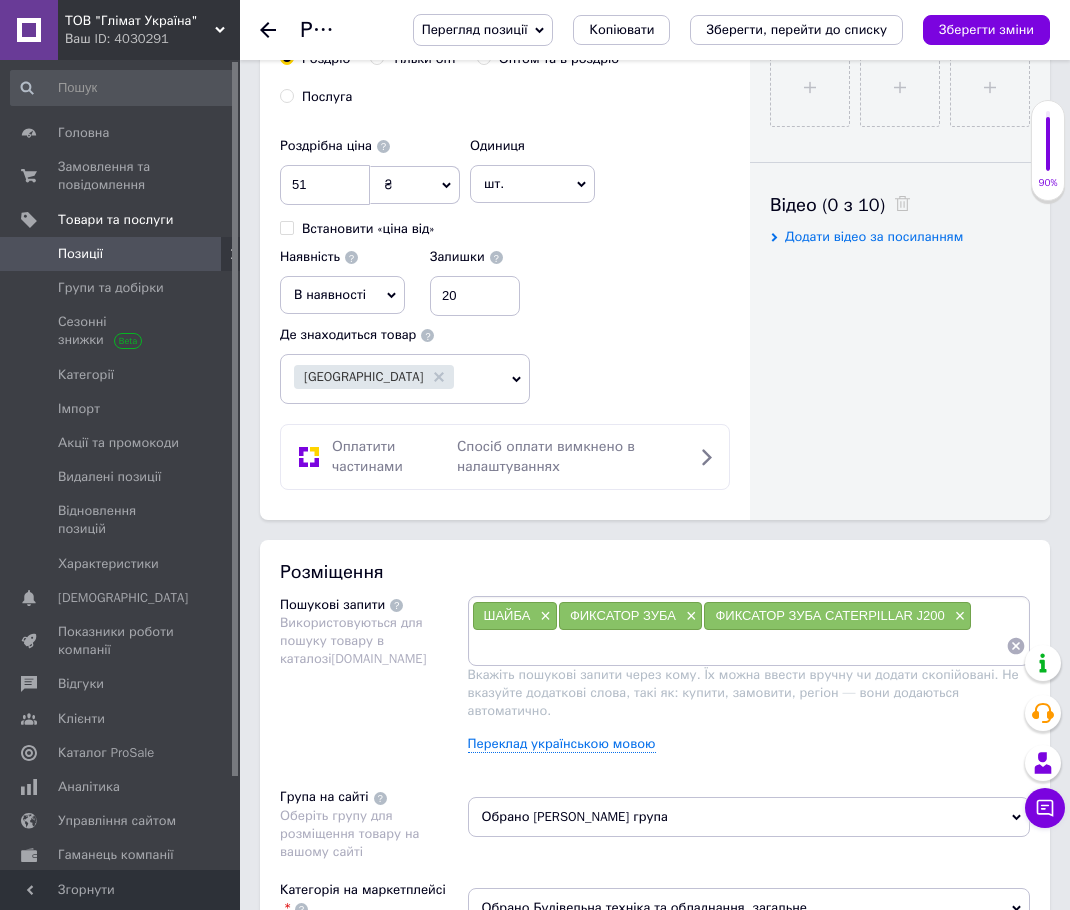 click on "ШАЙБА × ФИКСАТОР ЗУБА × ФИКСАТОР ЗУБА CATERPILLAR J200 × Вкажіть пошукові запити через кому. Їх можна ввести вручну чи додати скопійовані. Не вказуйте додаткові слова, такі як: купити, замовити, регіон — вони додаються автоматично. Переклад українською мовою" at bounding box center (749, 682) 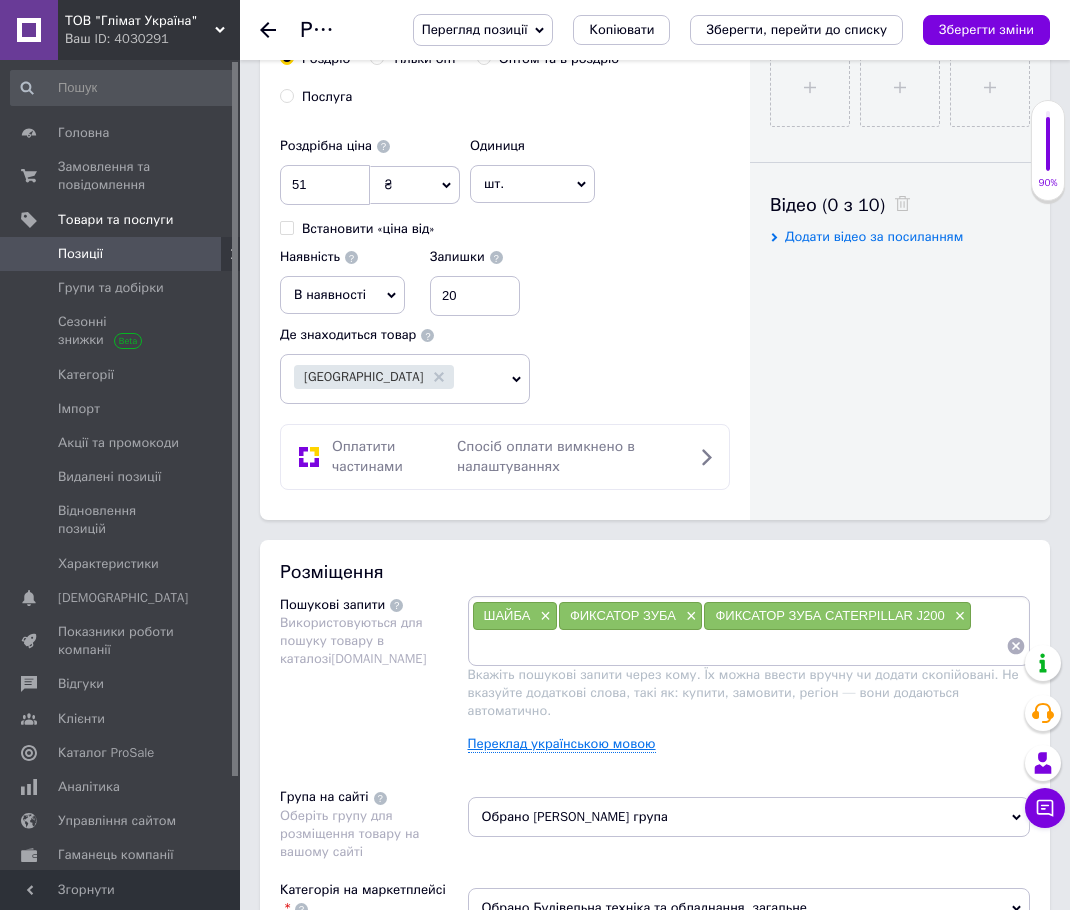 click on "Переклад українською мовою" at bounding box center [562, 744] 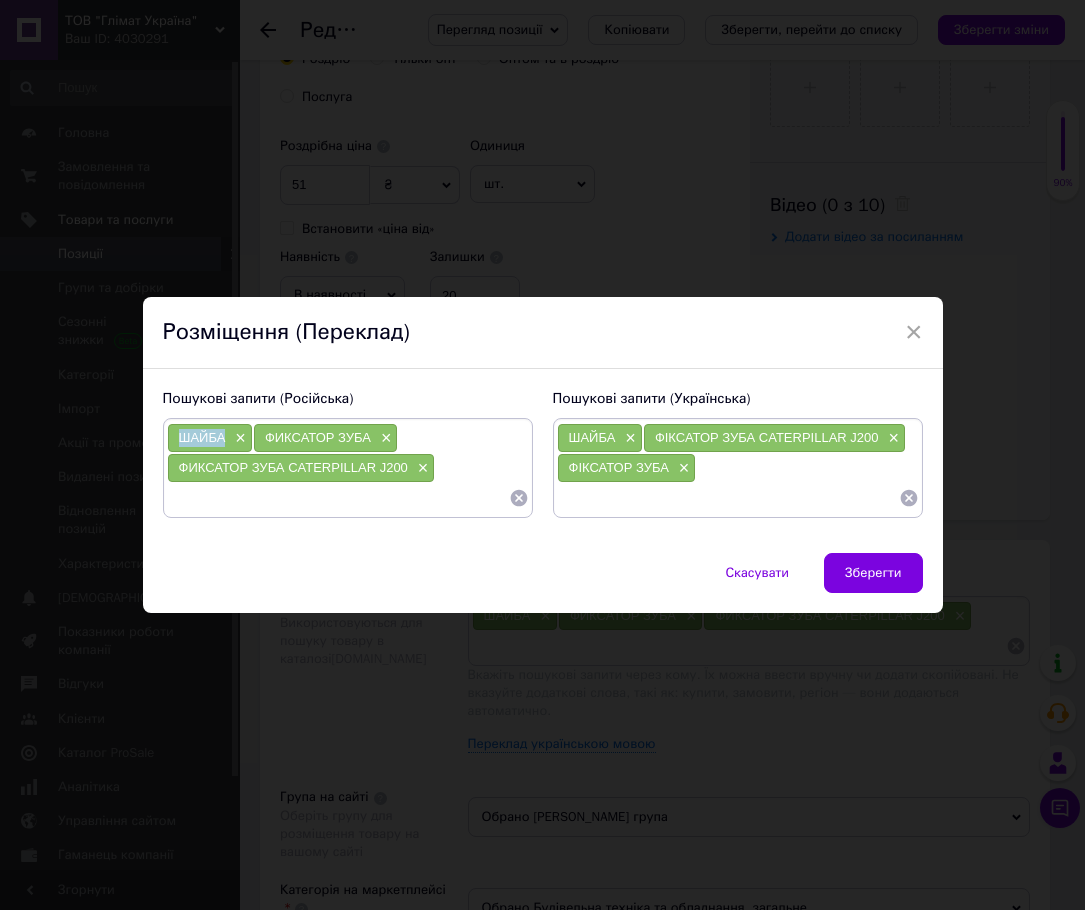 drag, startPoint x: 227, startPoint y: 441, endPoint x: 148, endPoint y: 442, distance: 79.00633 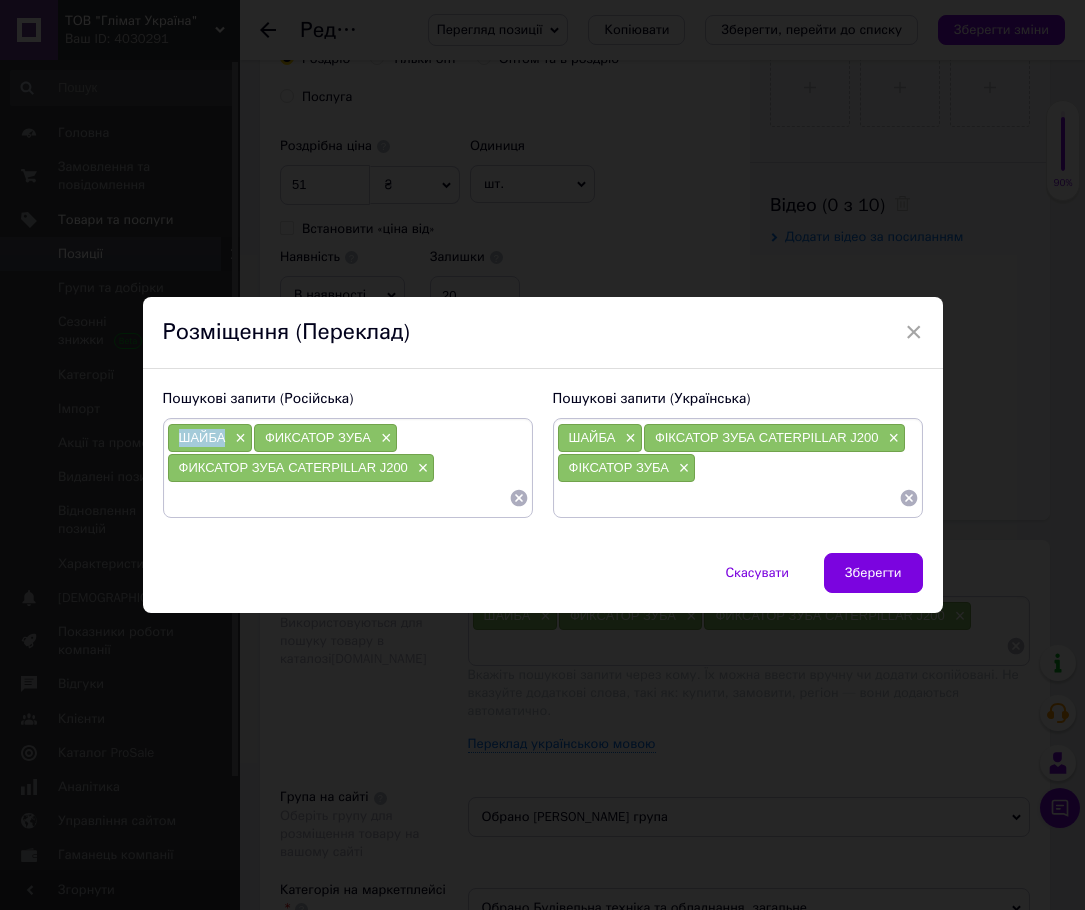 copy on "ШАЙБА" 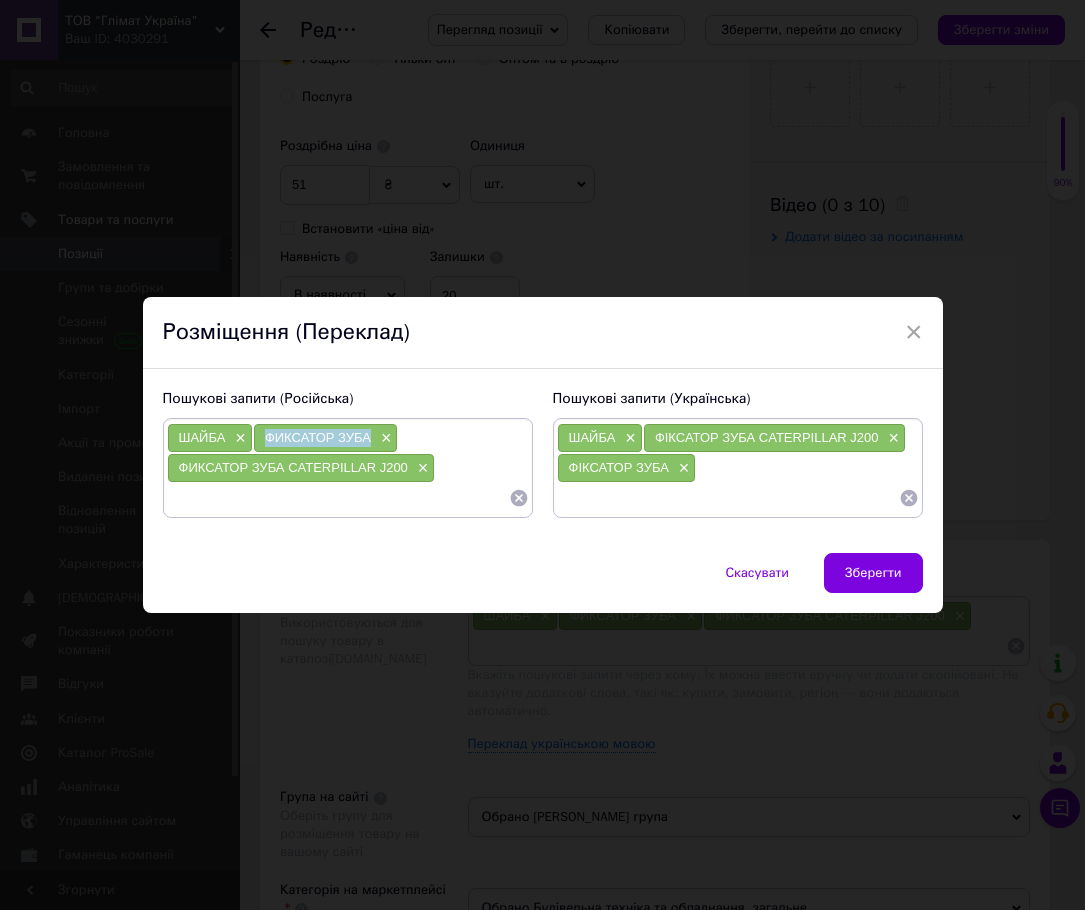 drag, startPoint x: 370, startPoint y: 432, endPoint x: 231, endPoint y: 450, distance: 140.16063 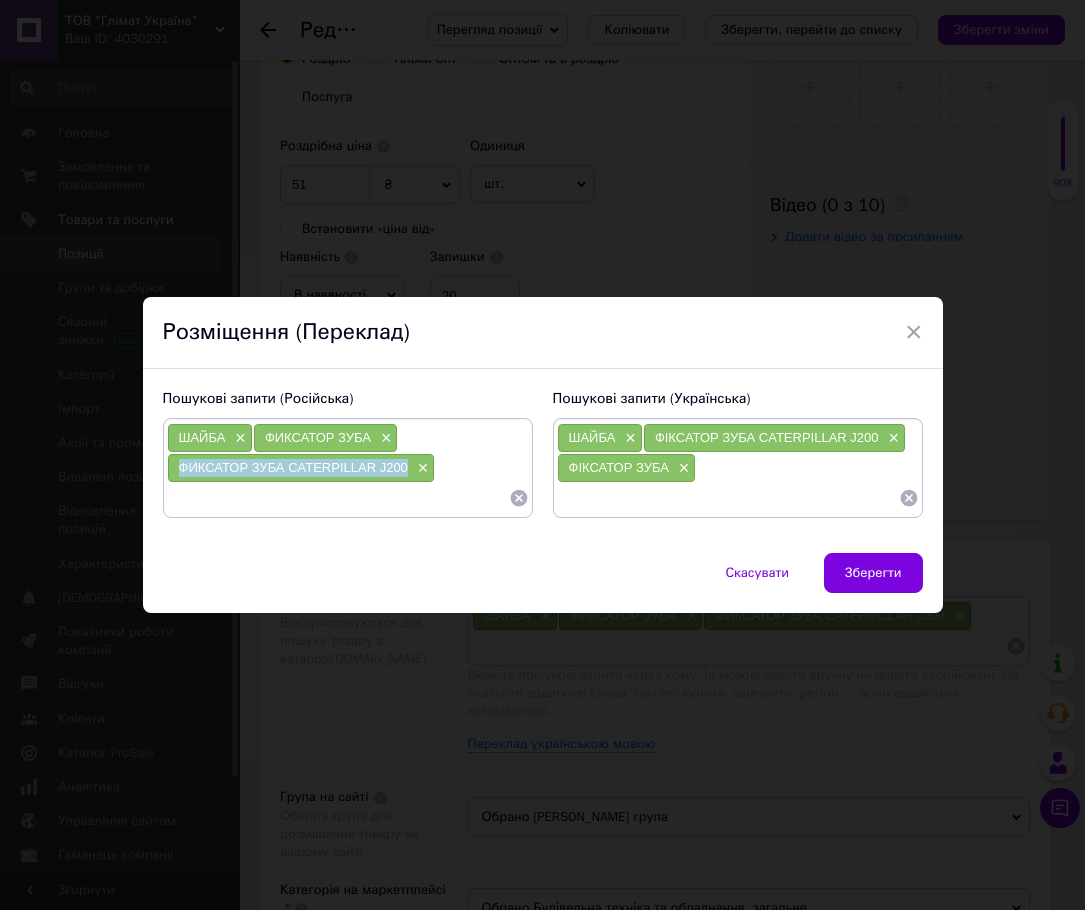 drag, startPoint x: 405, startPoint y: 463, endPoint x: 178, endPoint y: 471, distance: 227.14093 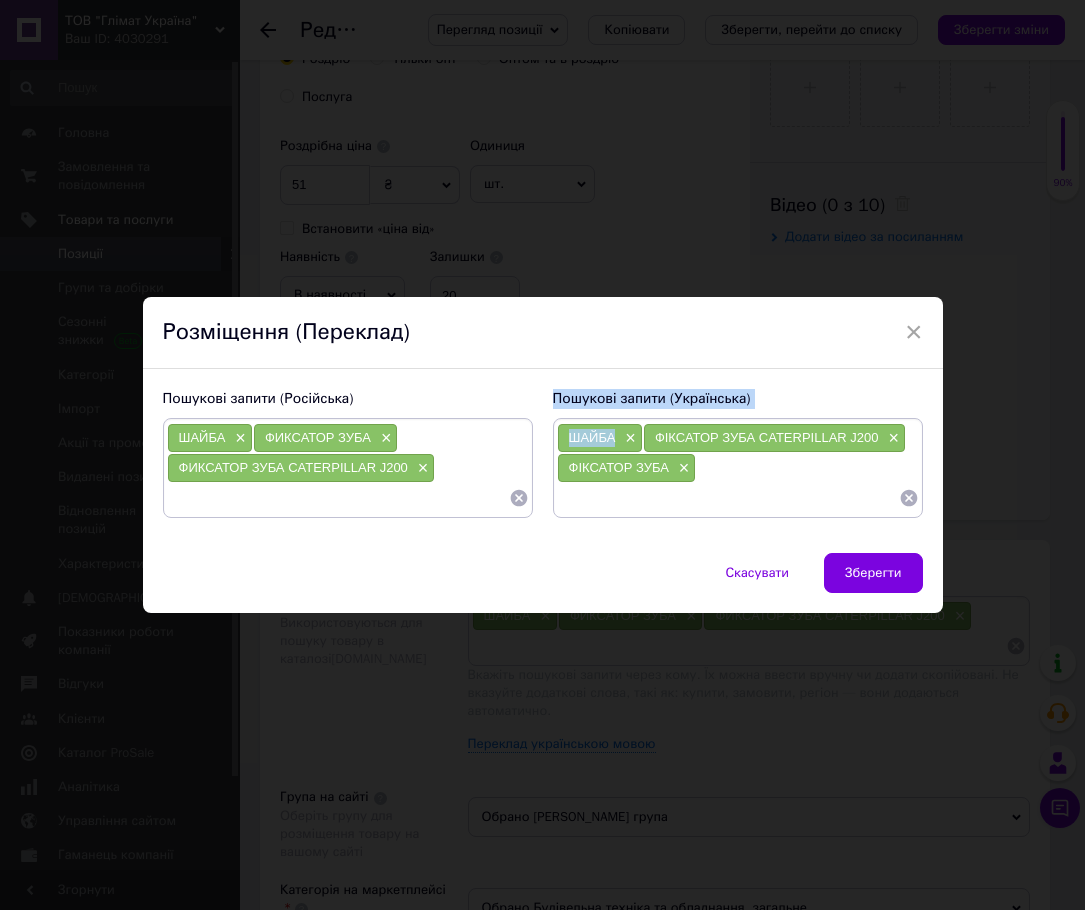 drag, startPoint x: 613, startPoint y: 434, endPoint x: 529, endPoint y: 442, distance: 84.38009 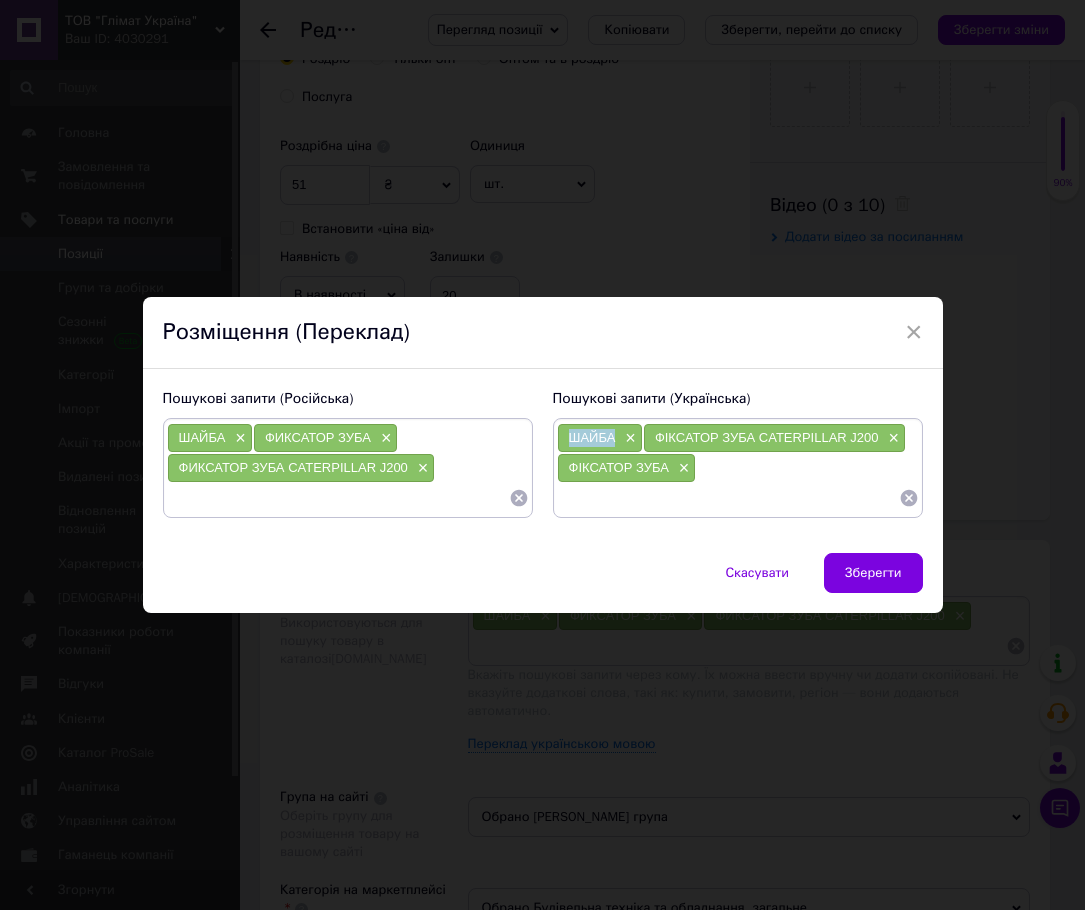 drag, startPoint x: 612, startPoint y: 438, endPoint x: 559, endPoint y: 437, distance: 53.009434 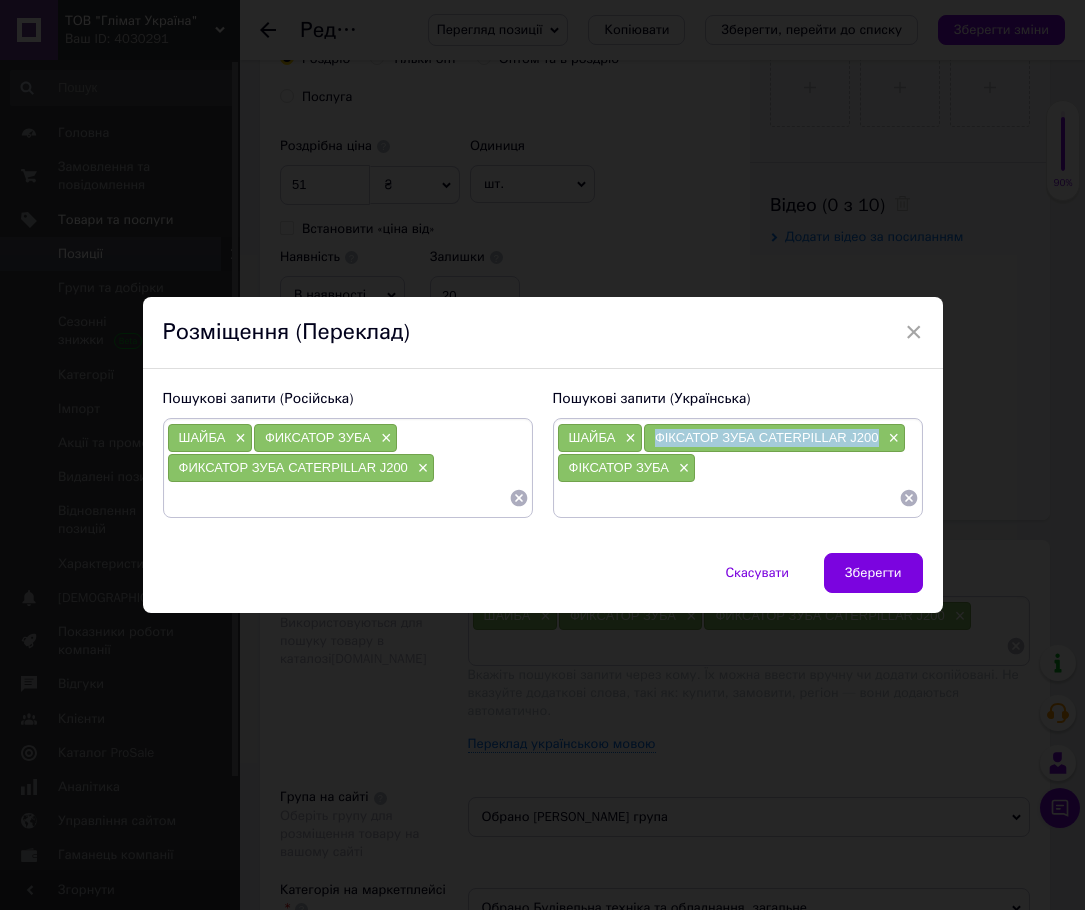 drag, startPoint x: 879, startPoint y: 433, endPoint x: 653, endPoint y: 439, distance: 226.07964 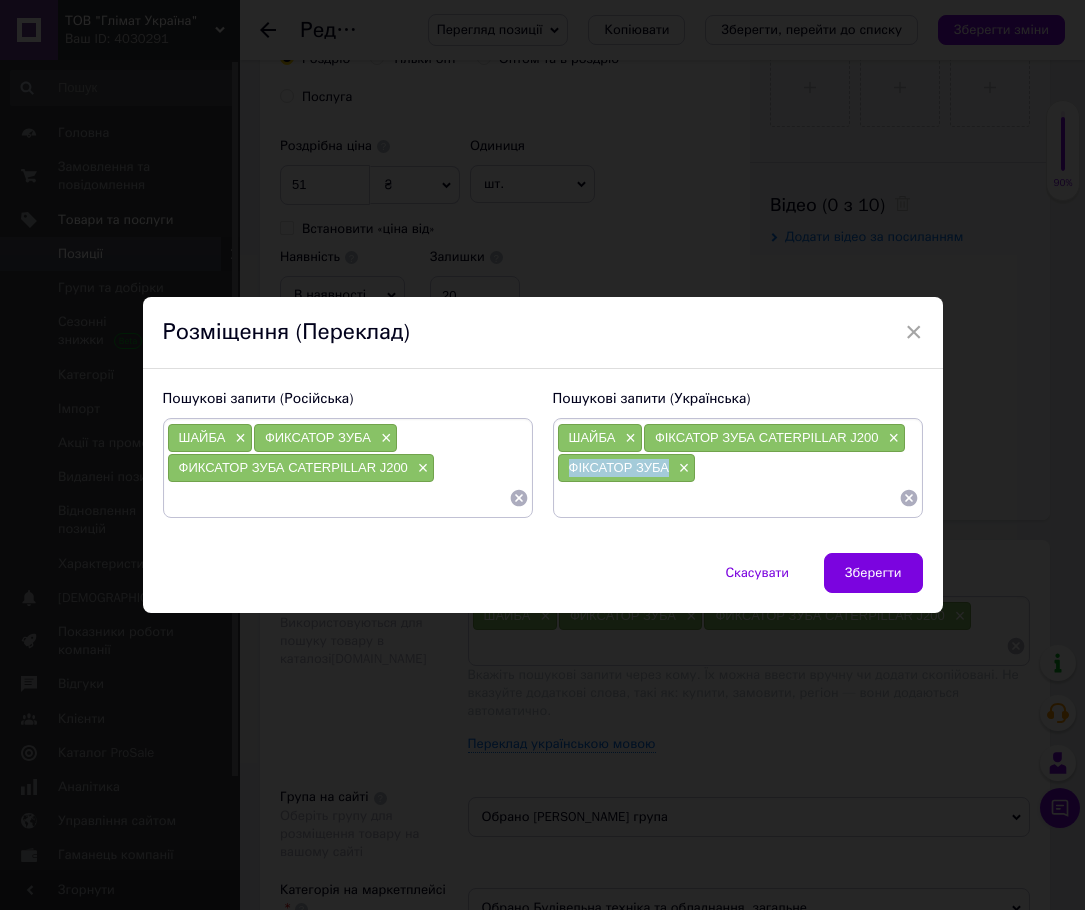 drag, startPoint x: 668, startPoint y: 468, endPoint x: 561, endPoint y: 475, distance: 107.22873 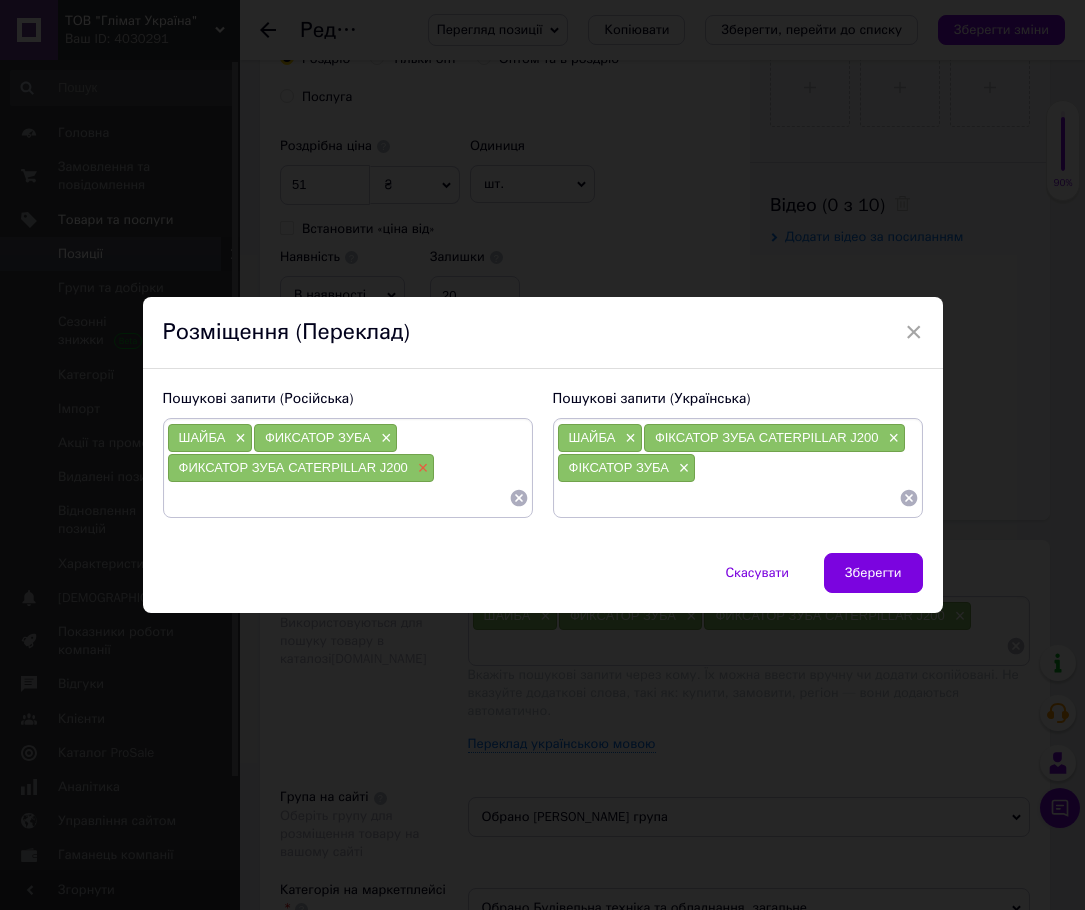click on "×" at bounding box center [421, 468] 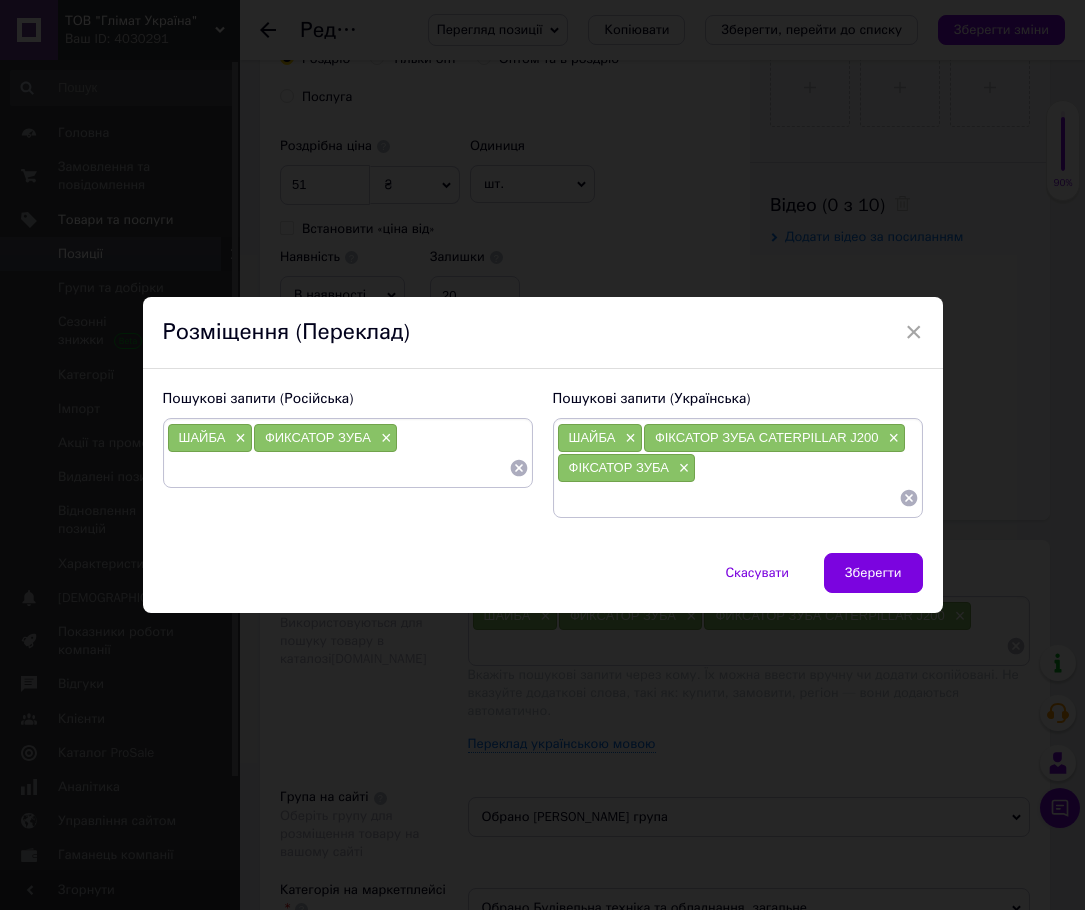 drag, startPoint x: 267, startPoint y: 489, endPoint x: 257, endPoint y: 473, distance: 18.867962 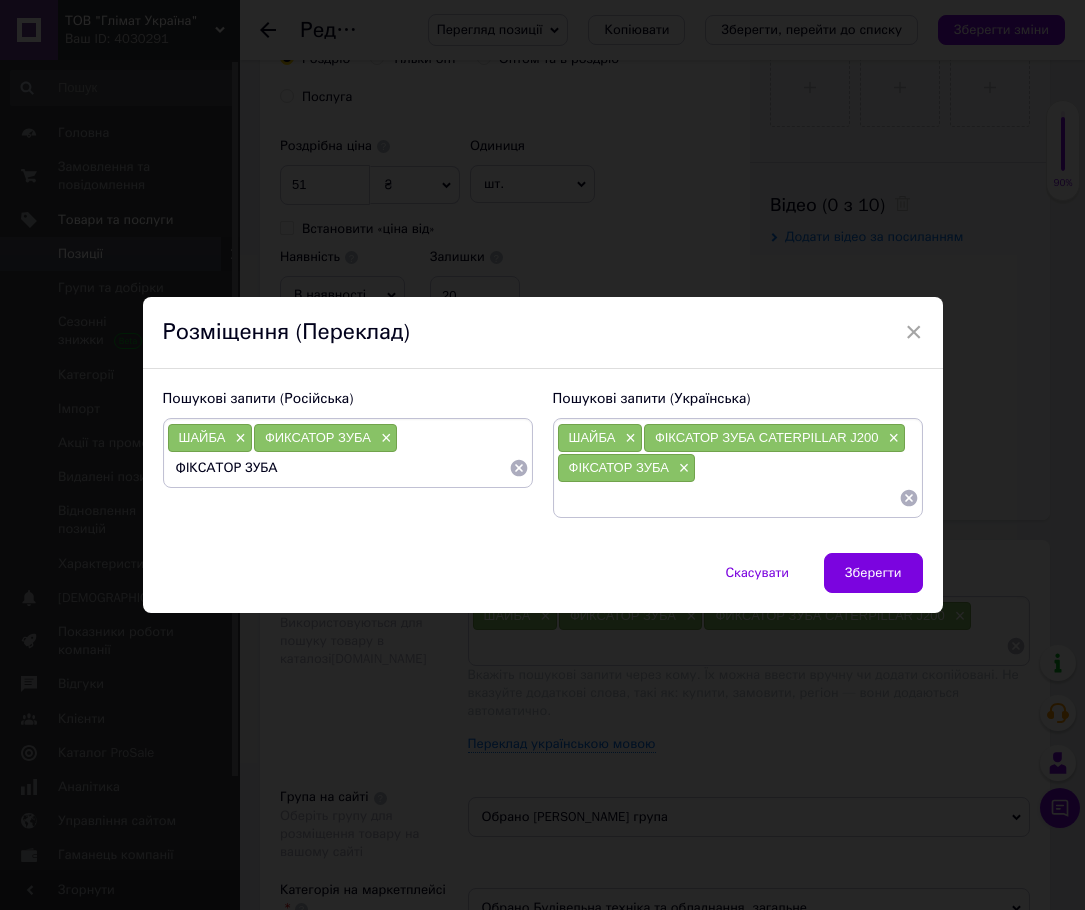 drag, startPoint x: 302, startPoint y: 471, endPoint x: 123, endPoint y: 487, distance: 179.71365 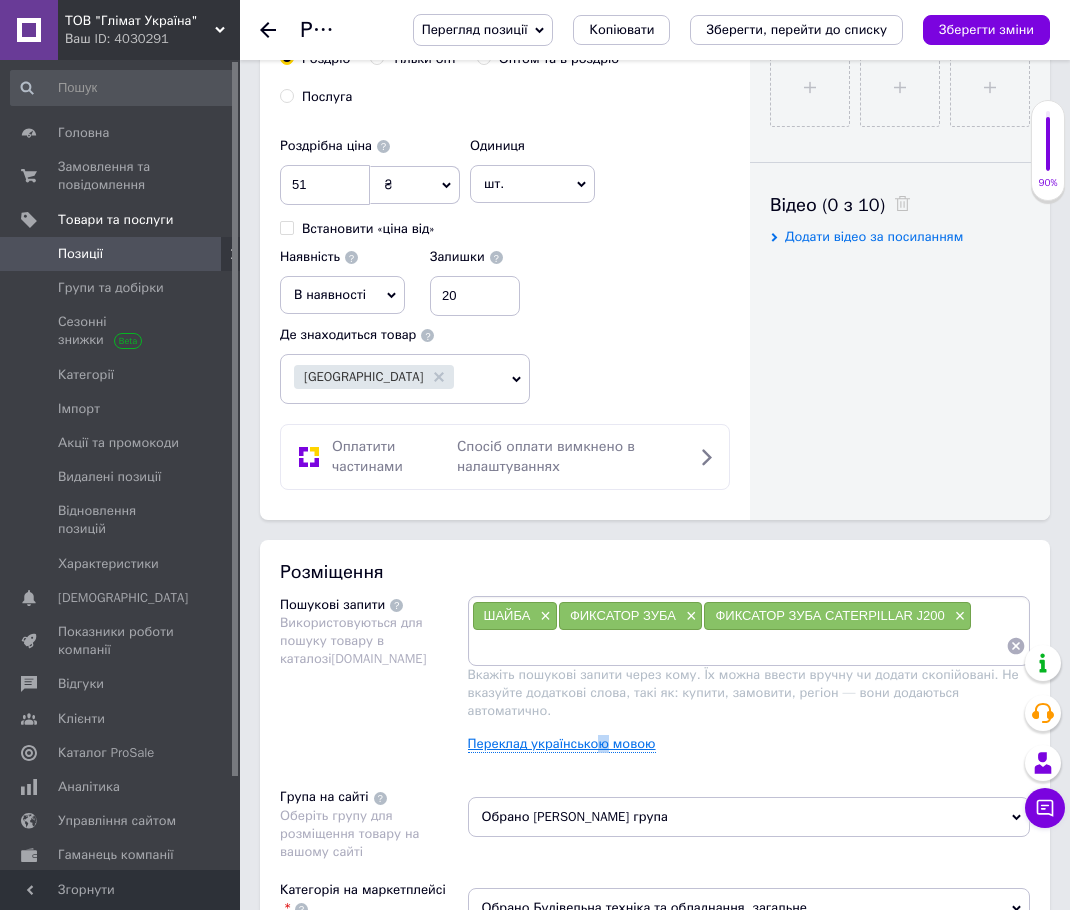 click on "Переклад українською мовою" at bounding box center (562, 744) 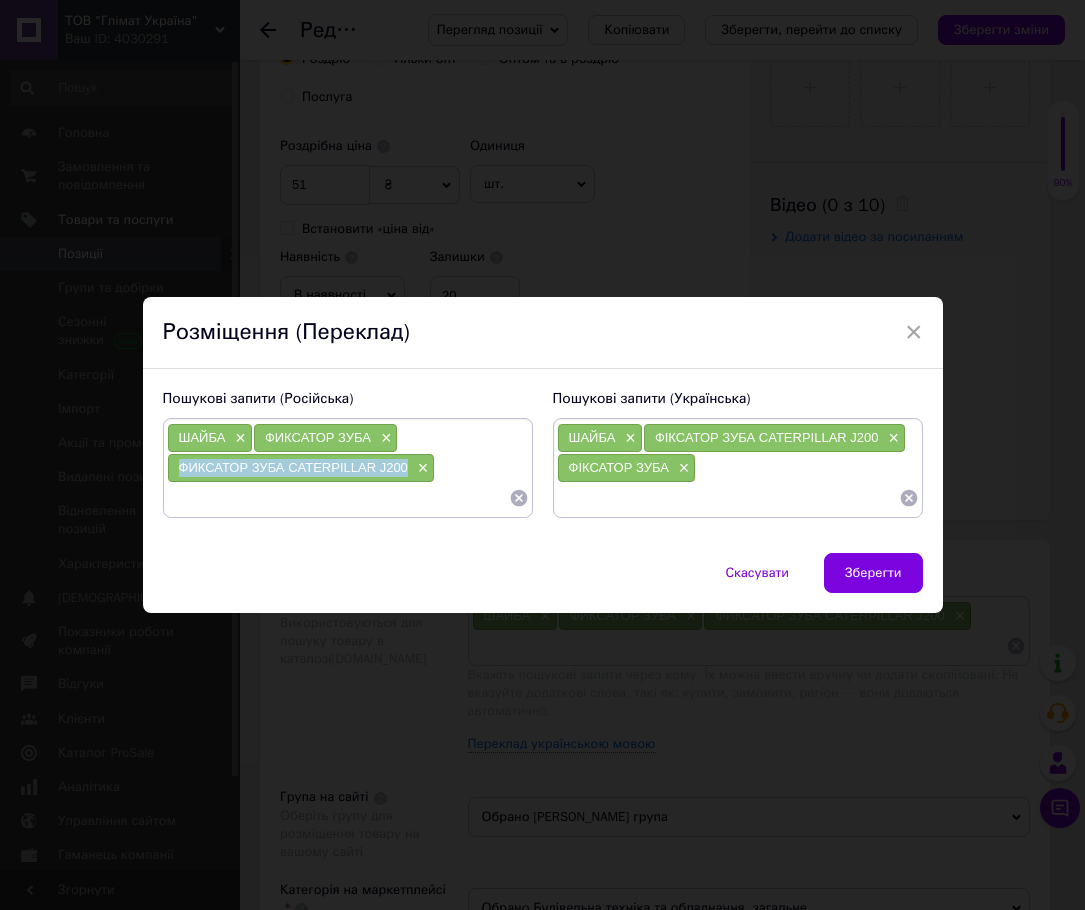 drag, startPoint x: 406, startPoint y: 465, endPoint x: 173, endPoint y: 469, distance: 233.03433 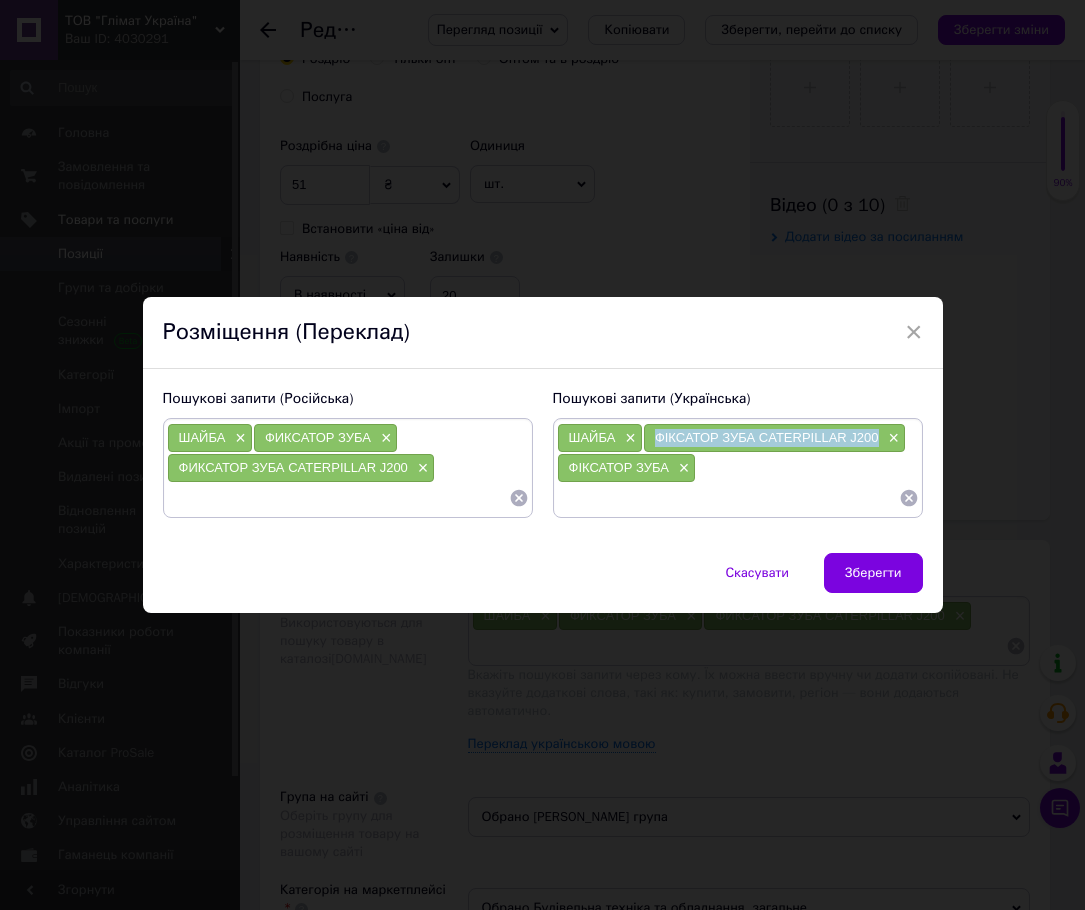 drag, startPoint x: 875, startPoint y: 436, endPoint x: 653, endPoint y: 434, distance: 222.009 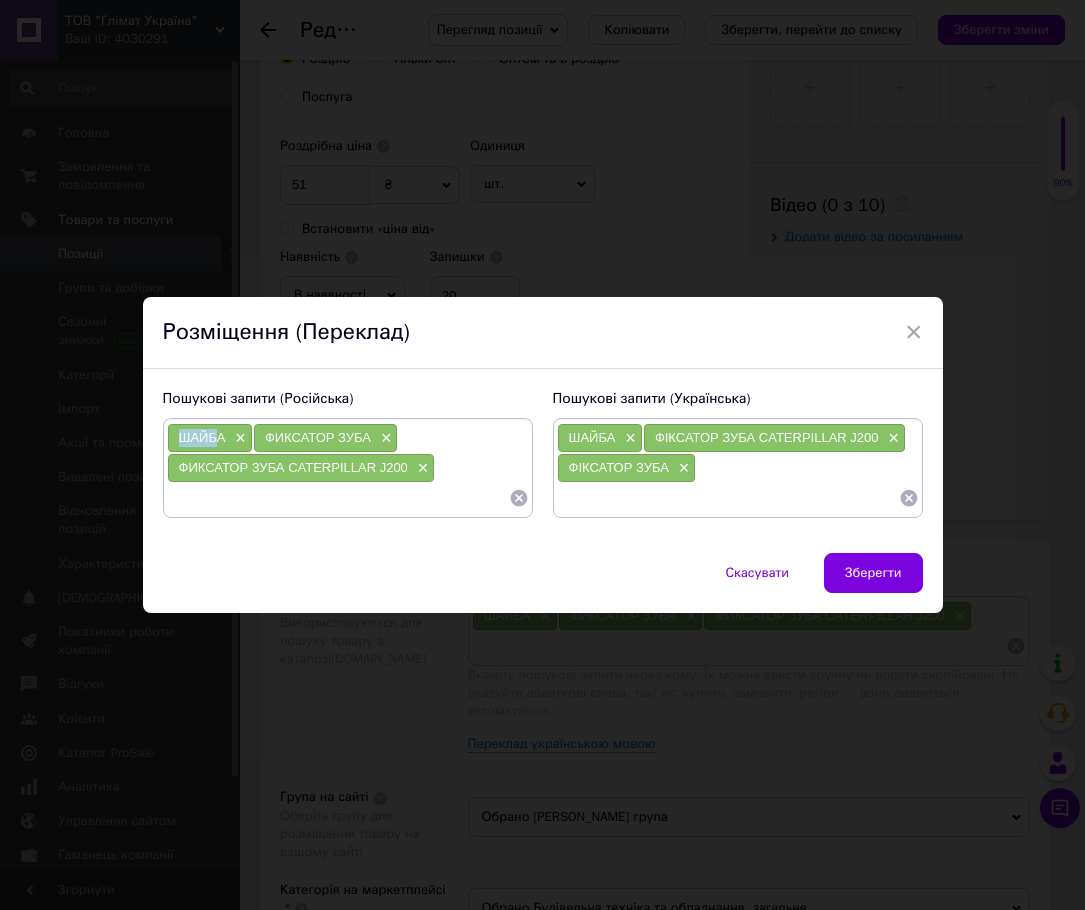 drag, startPoint x: 218, startPoint y: 436, endPoint x: 165, endPoint y: 445, distance: 53.75872 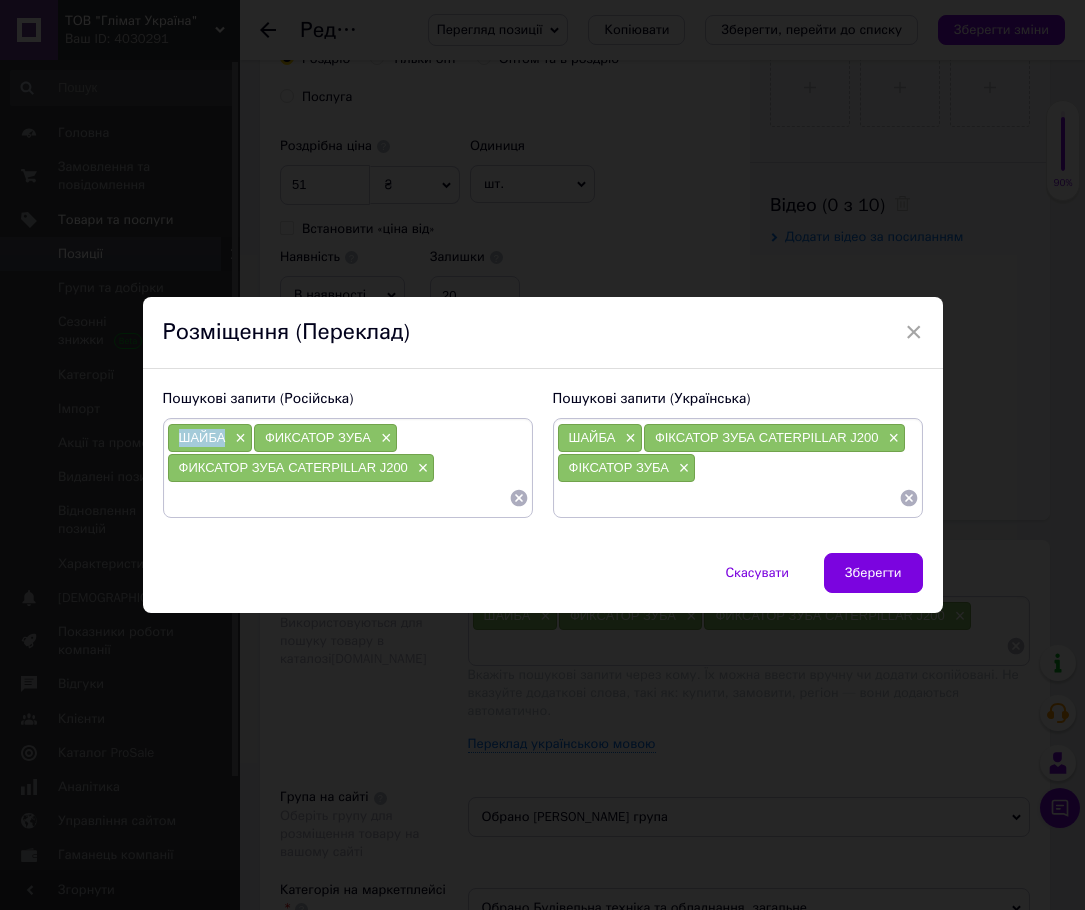 drag, startPoint x: 224, startPoint y: 441, endPoint x: 176, endPoint y: 439, distance: 48.04165 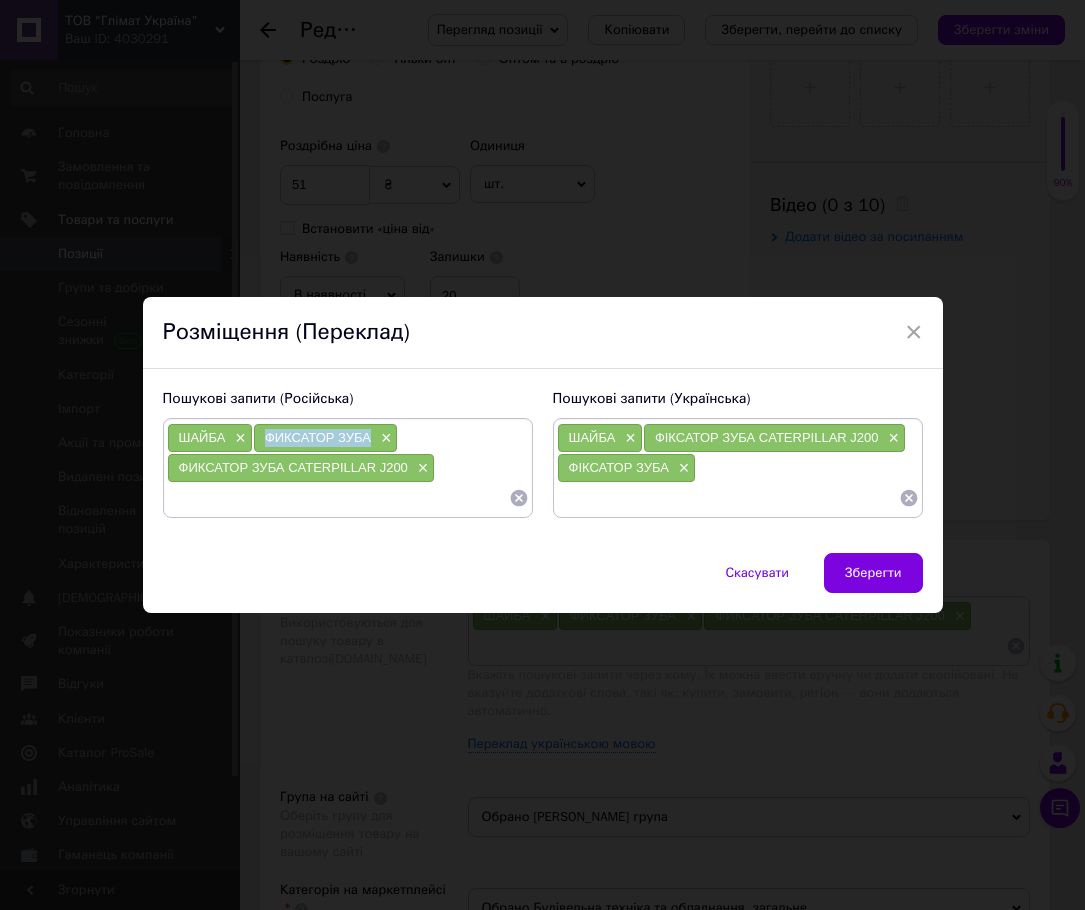 drag, startPoint x: 332, startPoint y: 440, endPoint x: 261, endPoint y: 436, distance: 71.11259 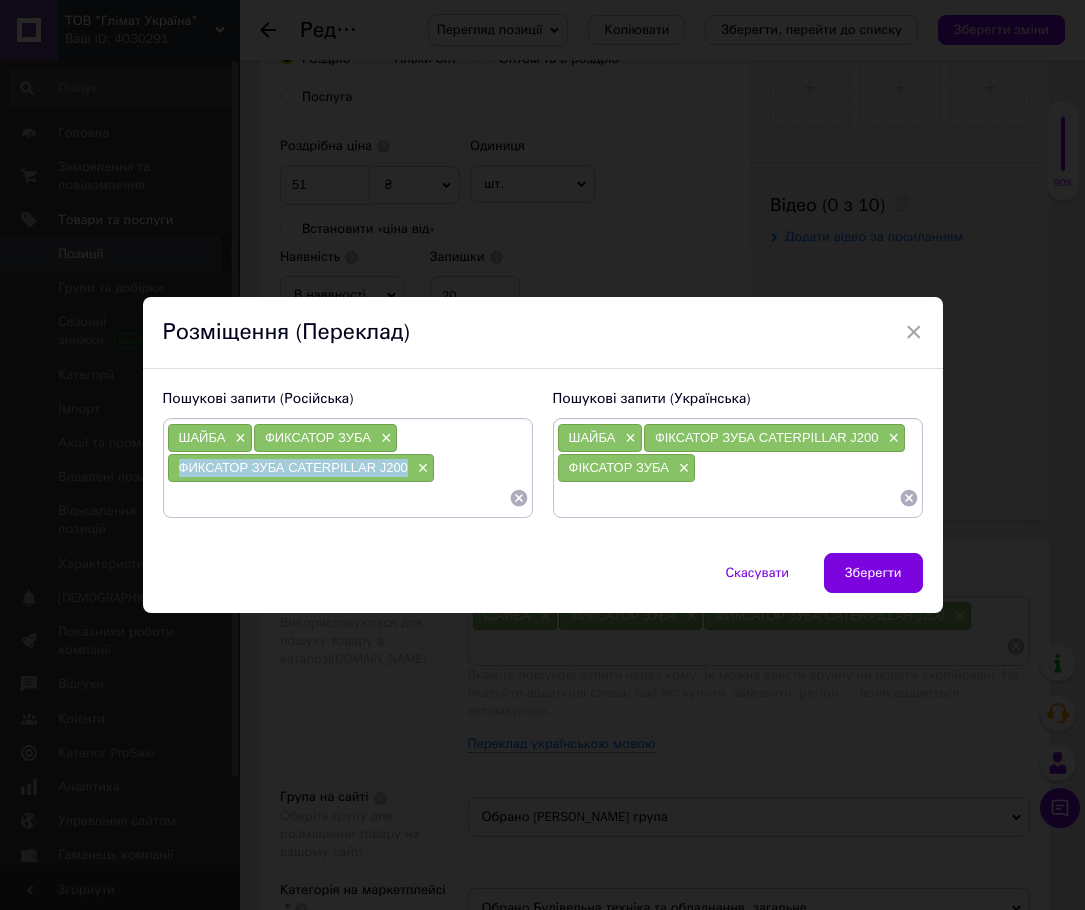 drag, startPoint x: 405, startPoint y: 471, endPoint x: 173, endPoint y: 482, distance: 232.26064 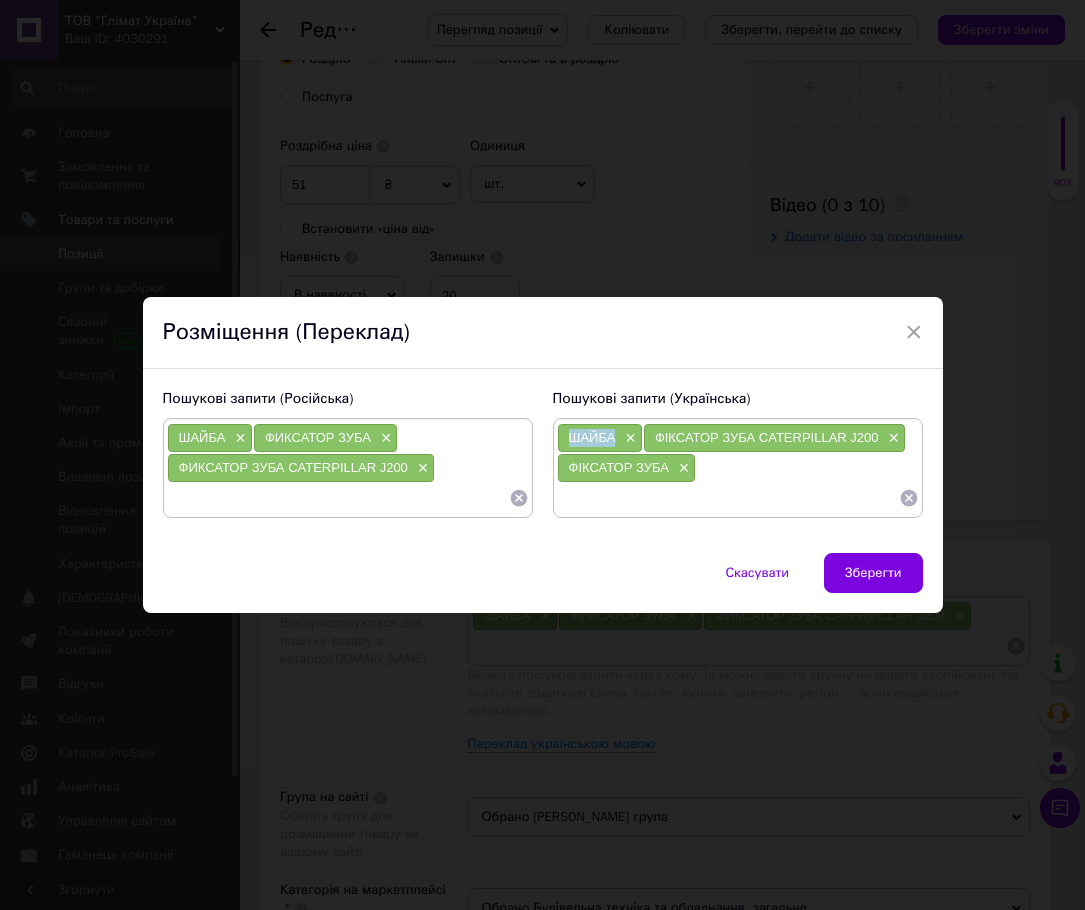 drag, startPoint x: 612, startPoint y: 431, endPoint x: 556, endPoint y: 432, distance: 56.008926 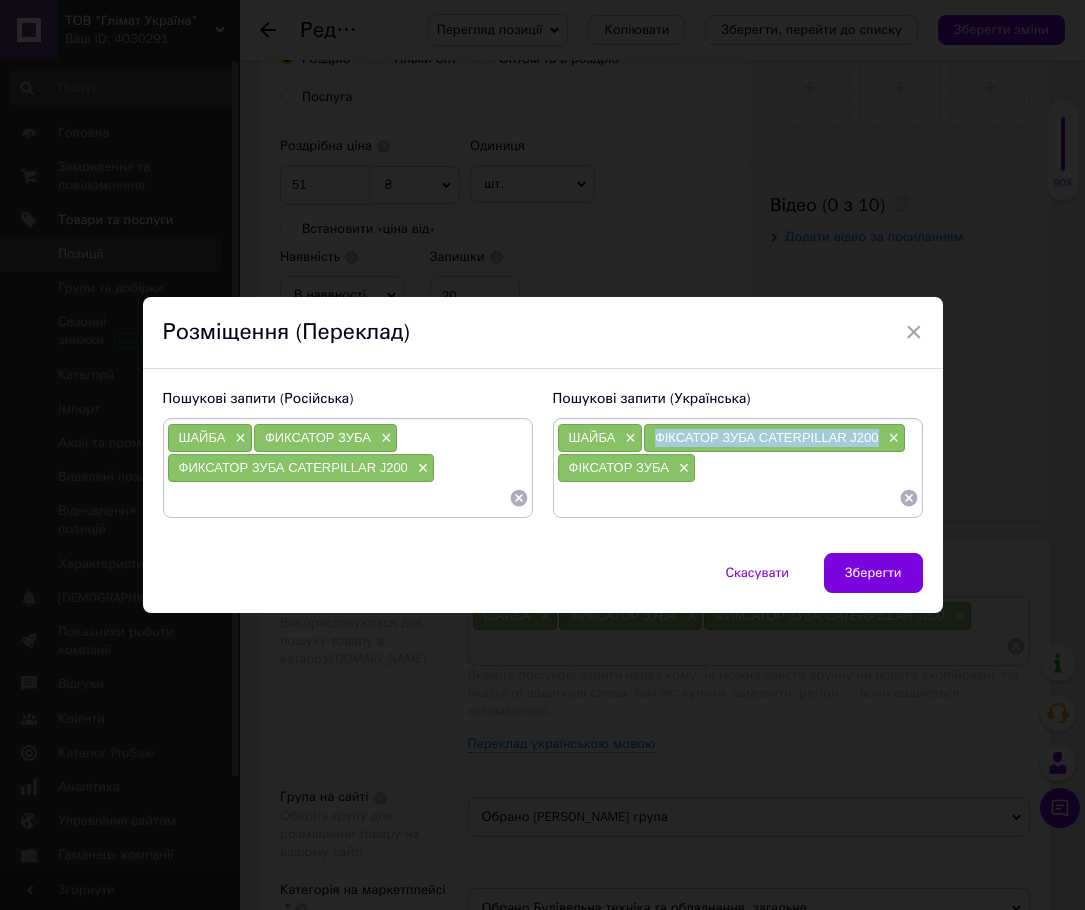 drag, startPoint x: 878, startPoint y: 435, endPoint x: 652, endPoint y: 423, distance: 226.31836 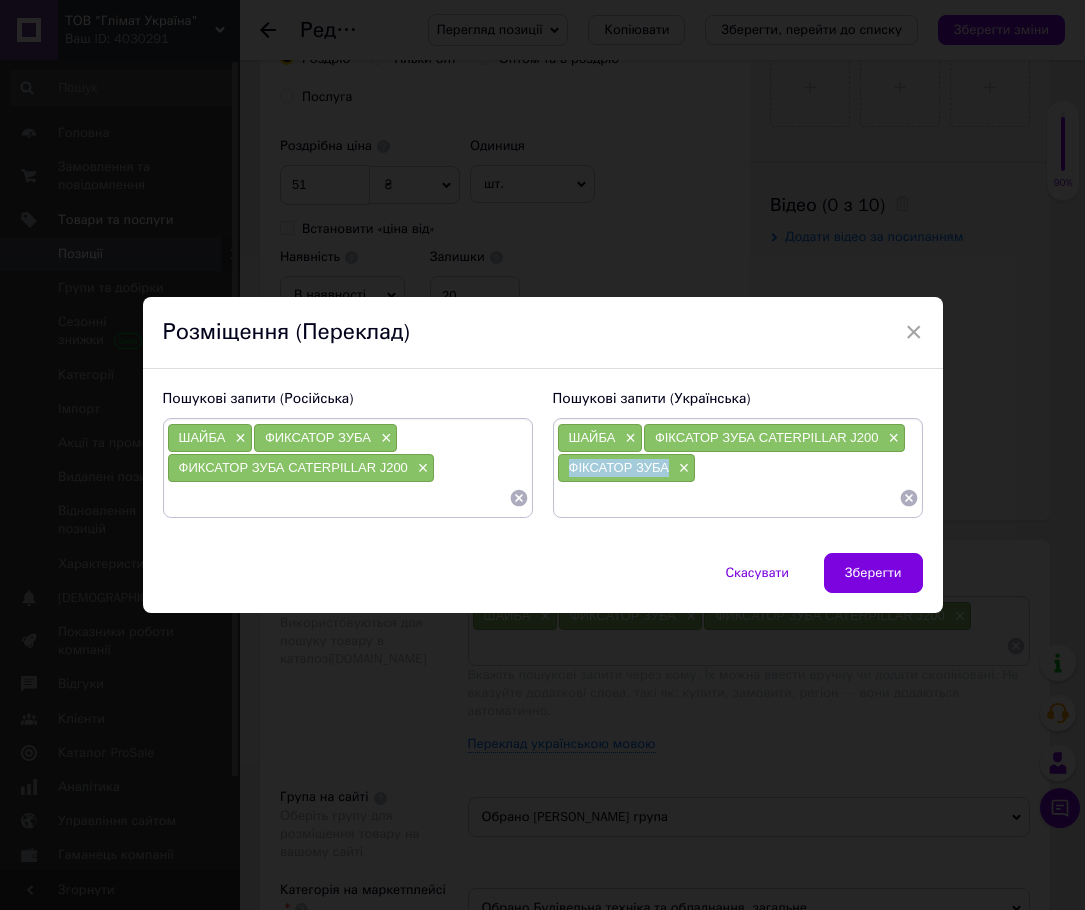 drag, startPoint x: 666, startPoint y: 472, endPoint x: 560, endPoint y: 475, distance: 106.04244 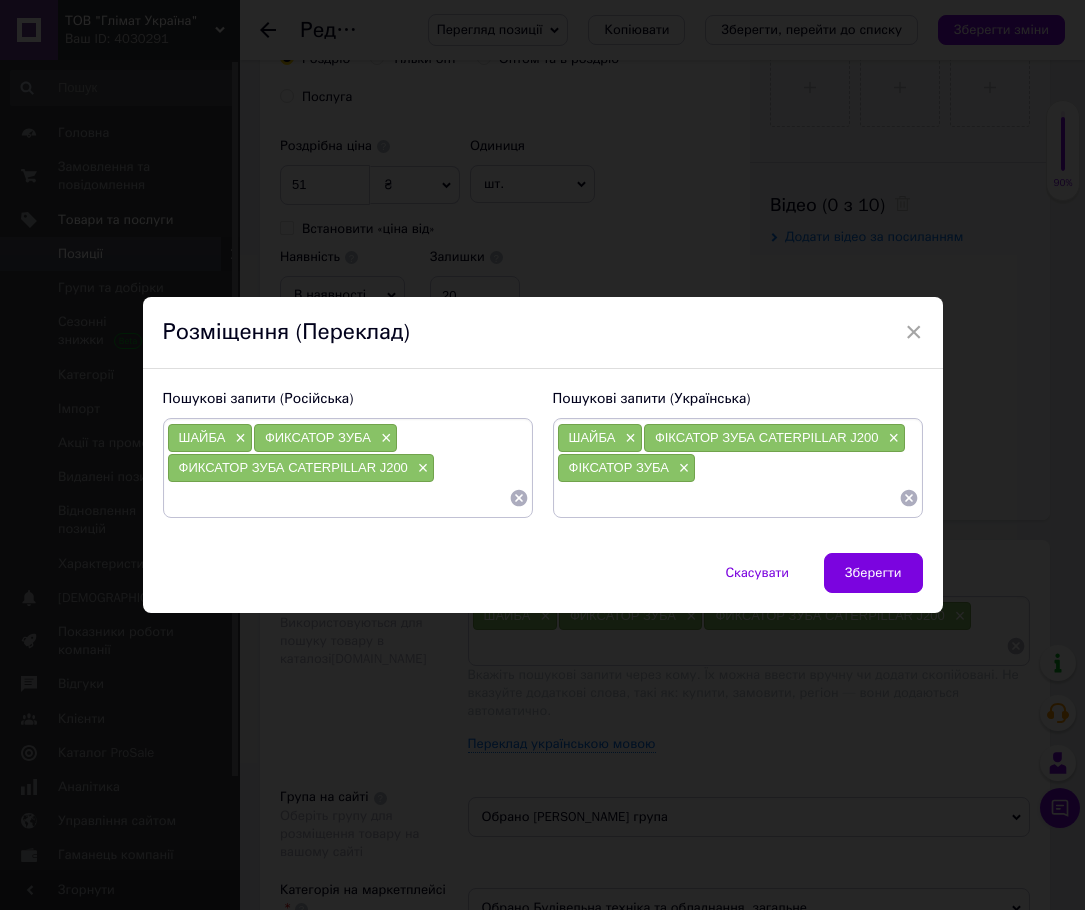 drag, startPoint x: 622, startPoint y: 201, endPoint x: 971, endPoint y: 159, distance: 351.51813 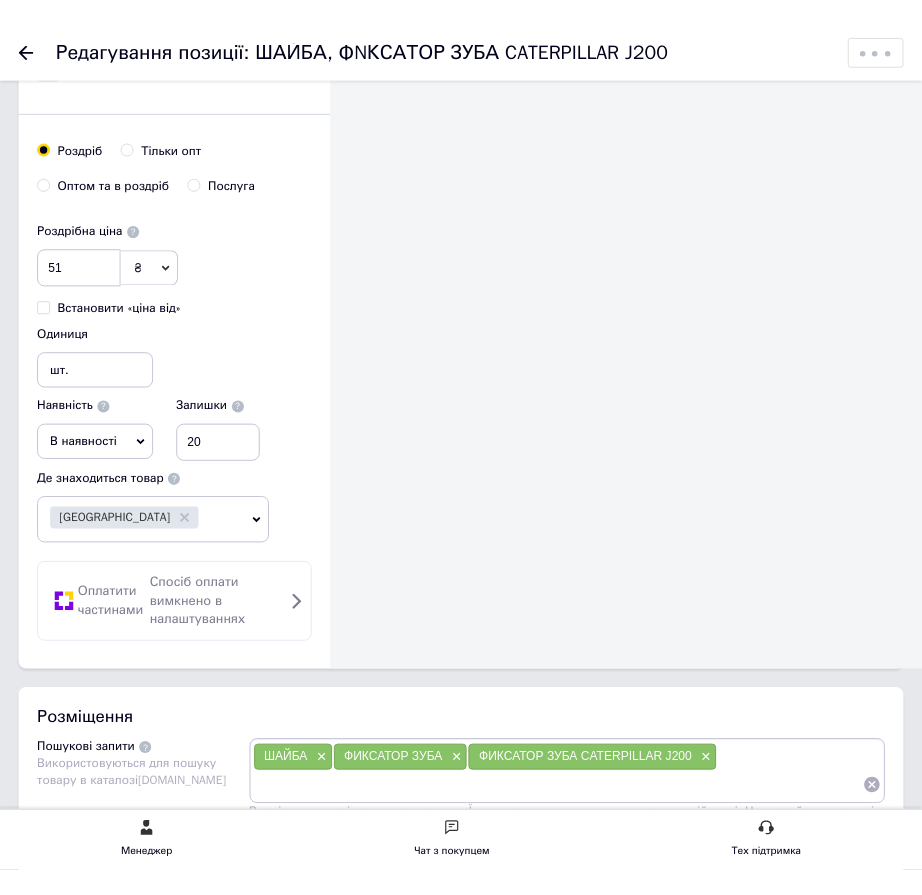 scroll, scrollTop: 977, scrollLeft: 0, axis: vertical 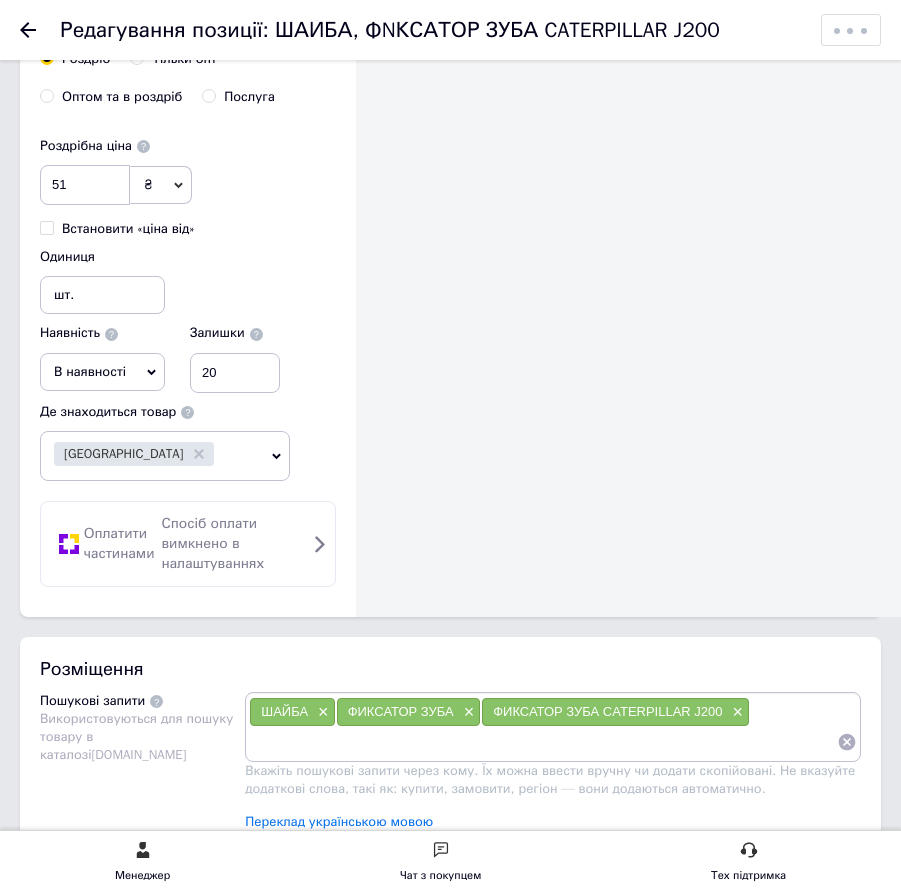 drag, startPoint x: 794, startPoint y: 174, endPoint x: 915, endPoint y: 176, distance: 121.016525 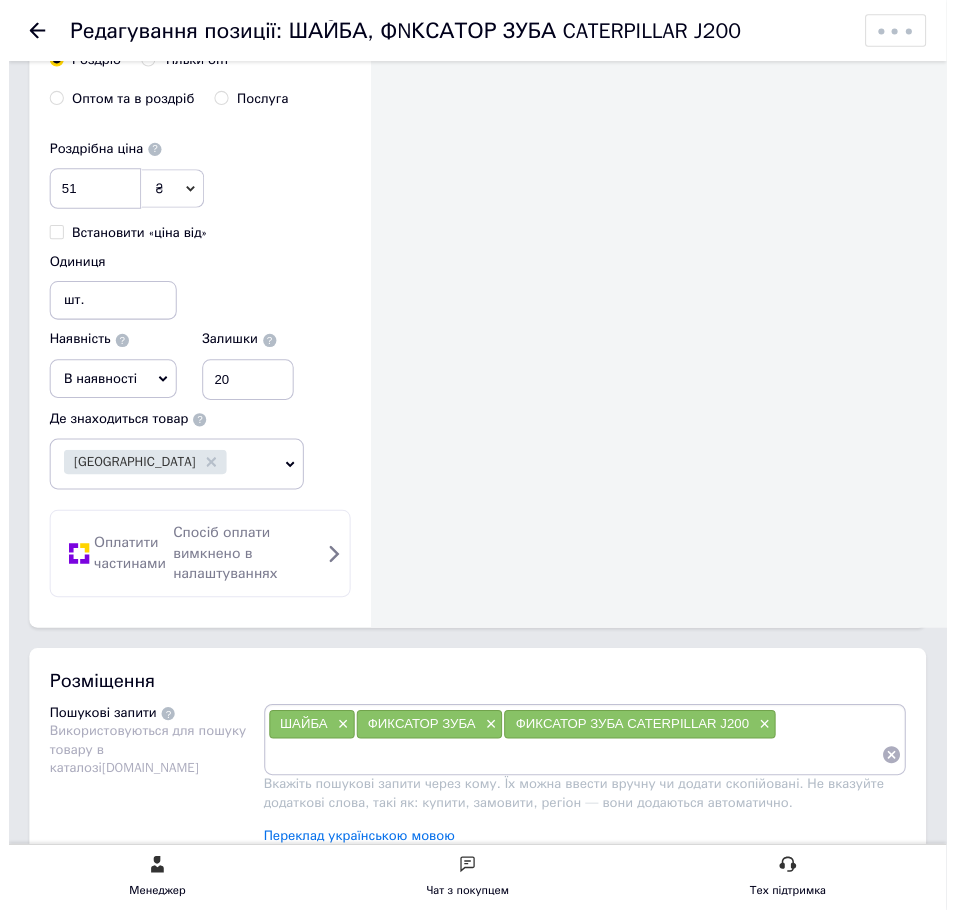 scroll, scrollTop: 871, scrollLeft: 0, axis: vertical 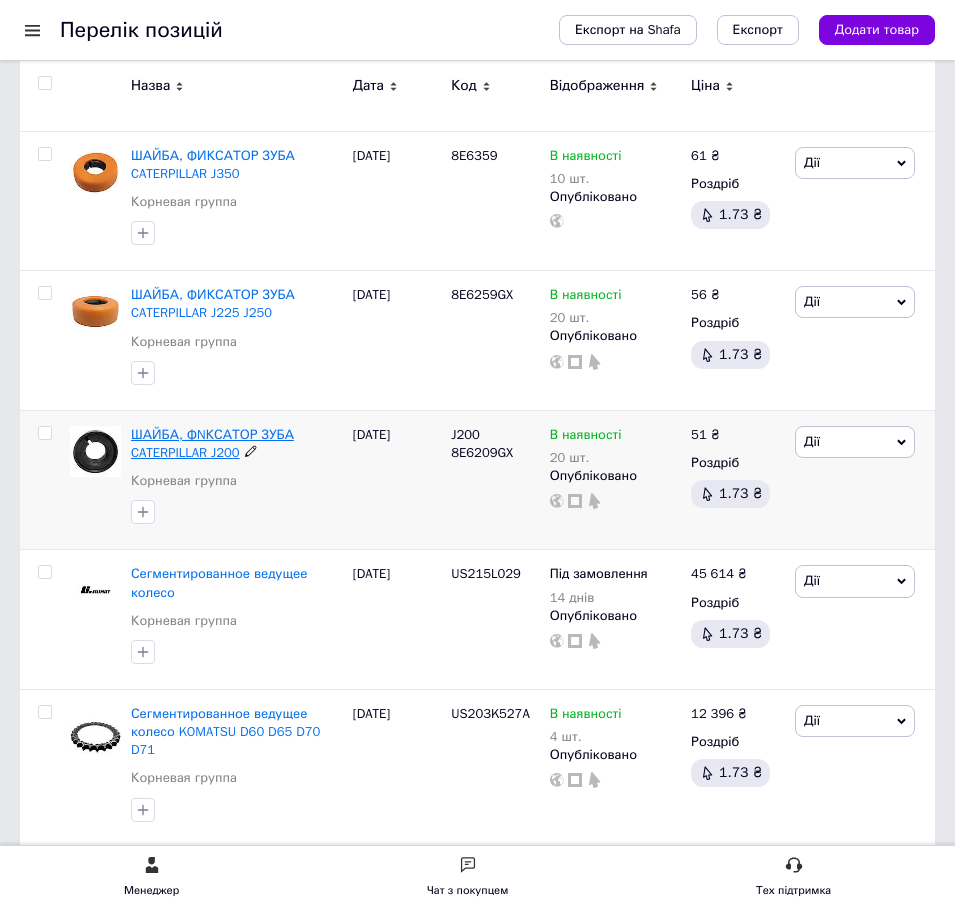 click on "ШАЙБА, ФNКСАТОР ЗУБА CATERPILLAR J200" at bounding box center [212, 443] 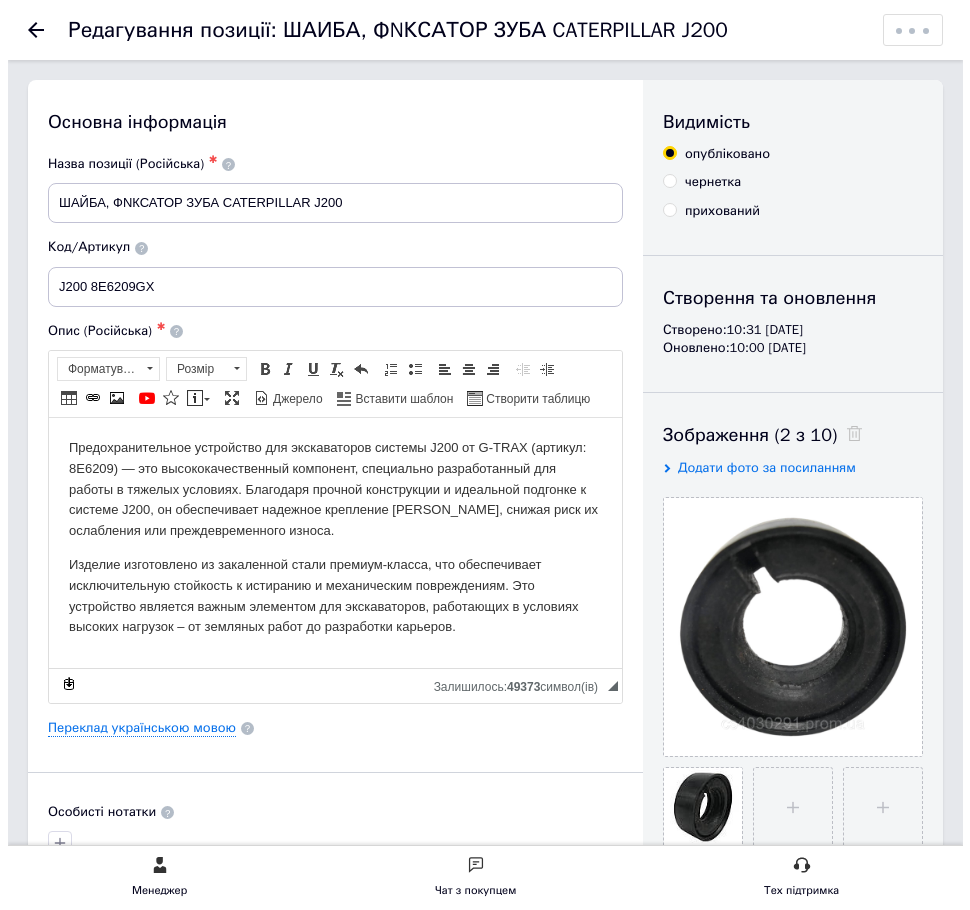 scroll, scrollTop: 0, scrollLeft: 0, axis: both 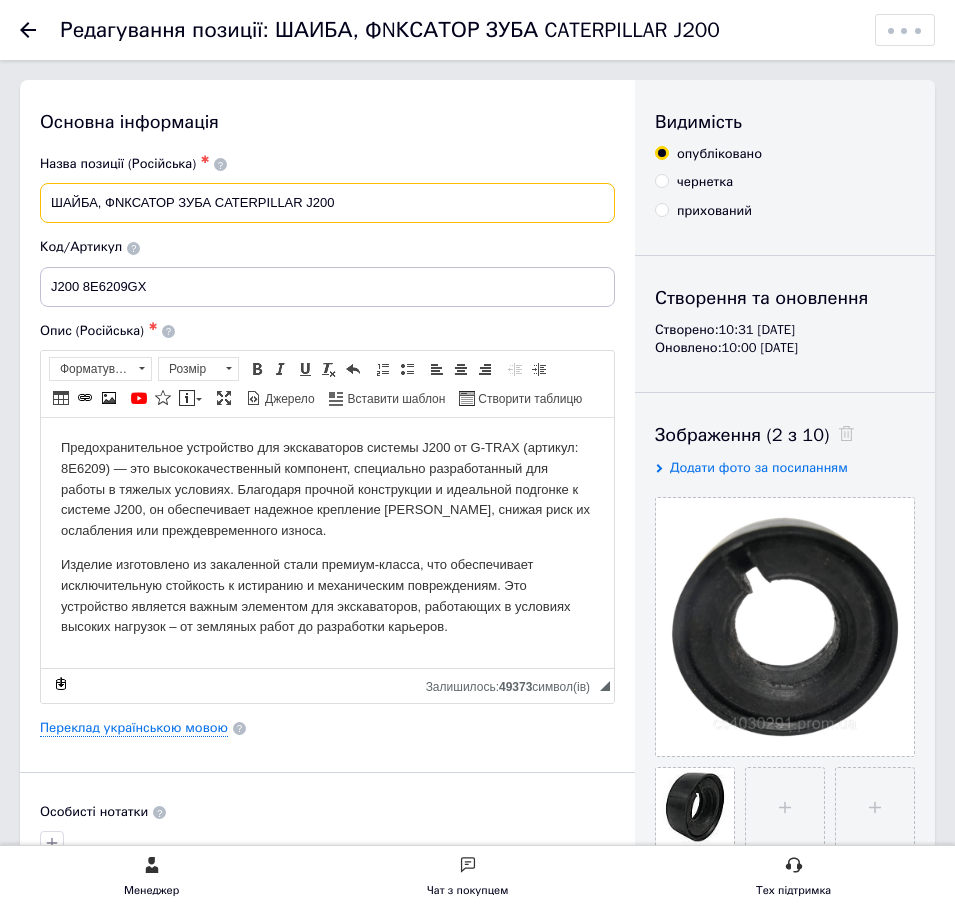 click on "Основна інформація Назва позиції (Російська) ✱ ШАЙБА, ФNКСАТОР ЗУБА CATERPILLAR J200 Код/Артикул J200 8E6209GX Опис (Російська) ✱ Предохранительное устройство для экскаваторов системы J200 от G-TRAX (артикул: 8E6209) — это высококачественный компонент, специально разработанный для работы в тяжелых условиях. Благодаря прочной конструкции и идеальной подгонке к системе J200, он обеспечивает надежное крепление [PERSON_NAME], снижая риск их ослабления или преждевременного износа.
Розширений текстовий редактор, A5DDAF0C-53E7-49D8-B761-6D561261B470 Панель інструментів редактора Форматування" at bounding box center [477, 1410] 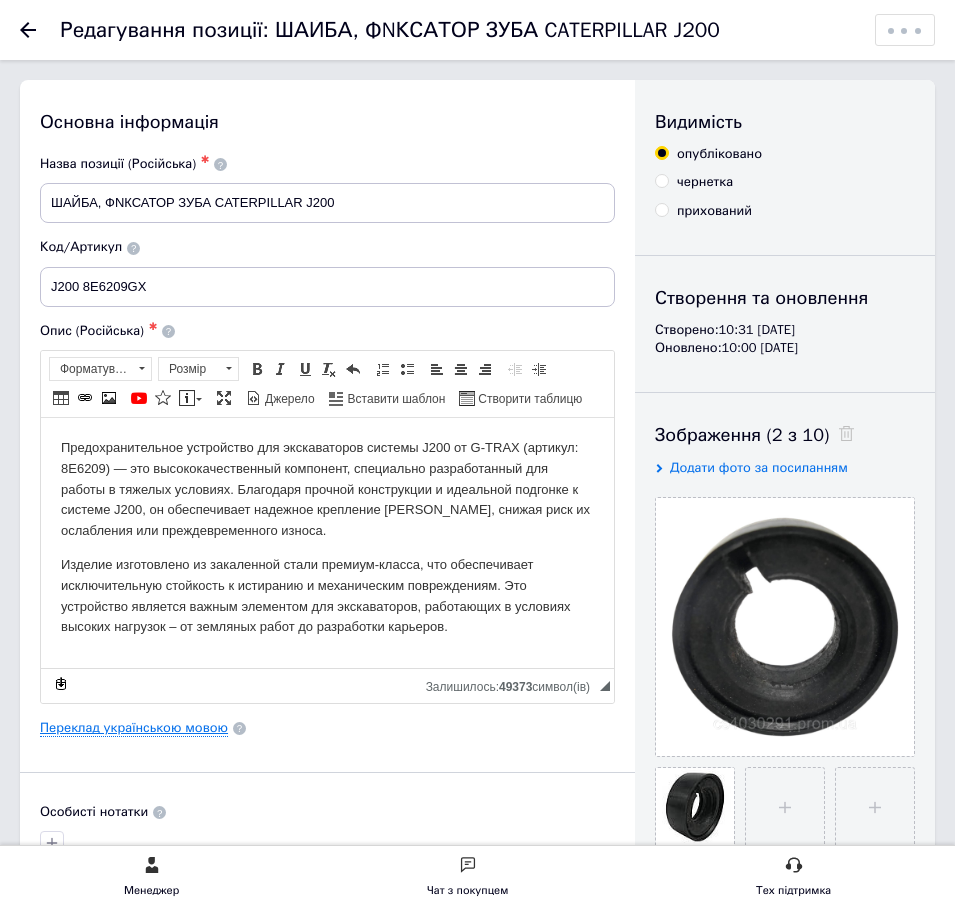 click on "Переклад українською мовою" at bounding box center (134, 728) 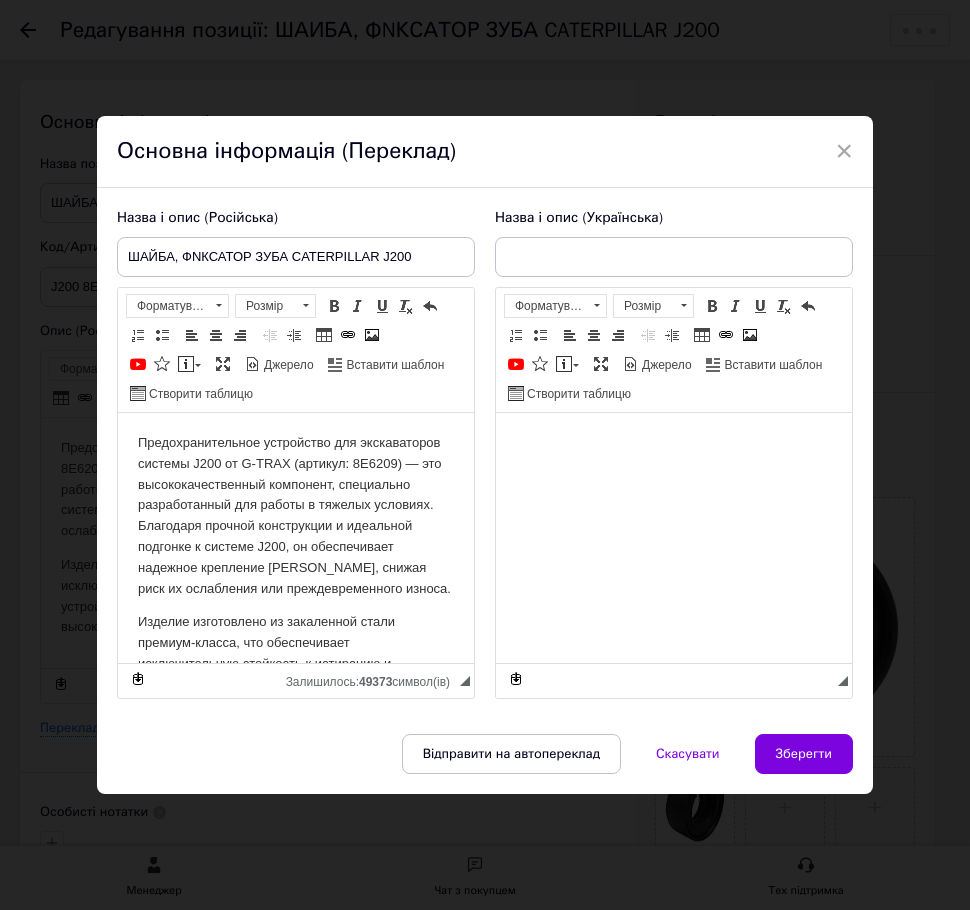 scroll, scrollTop: 0, scrollLeft: 0, axis: both 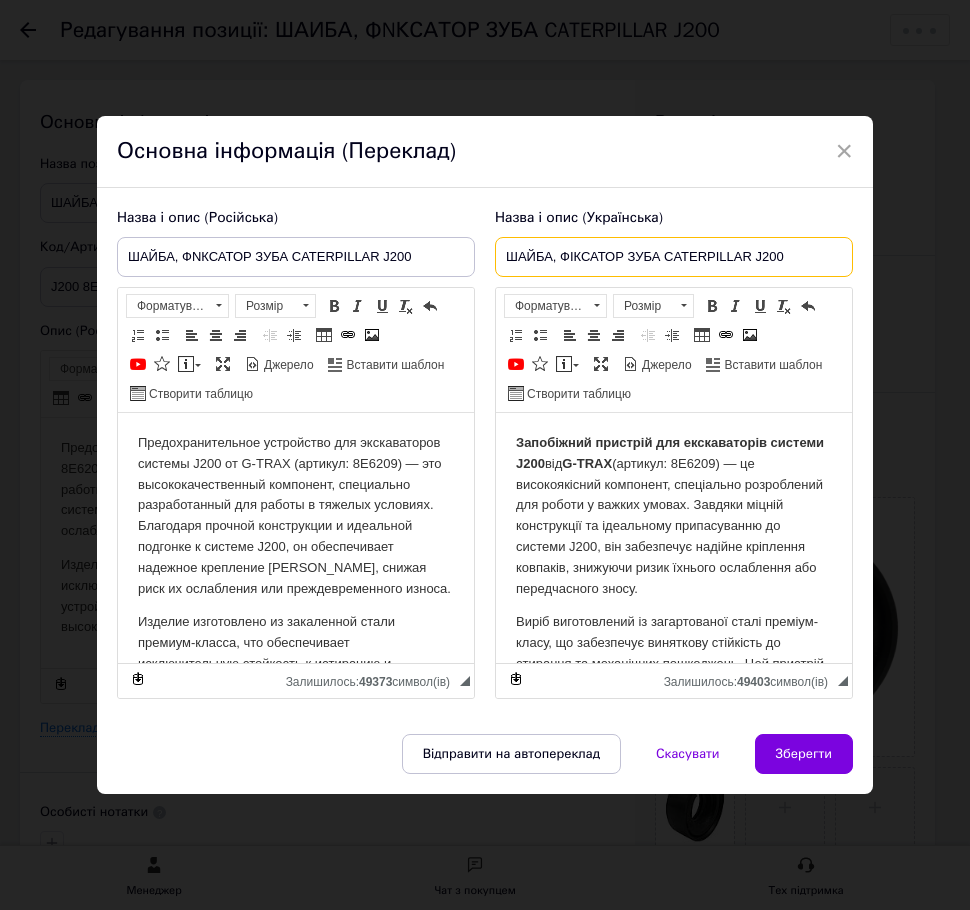 drag, startPoint x: 493, startPoint y: 253, endPoint x: 176, endPoint y: 256, distance: 317.0142 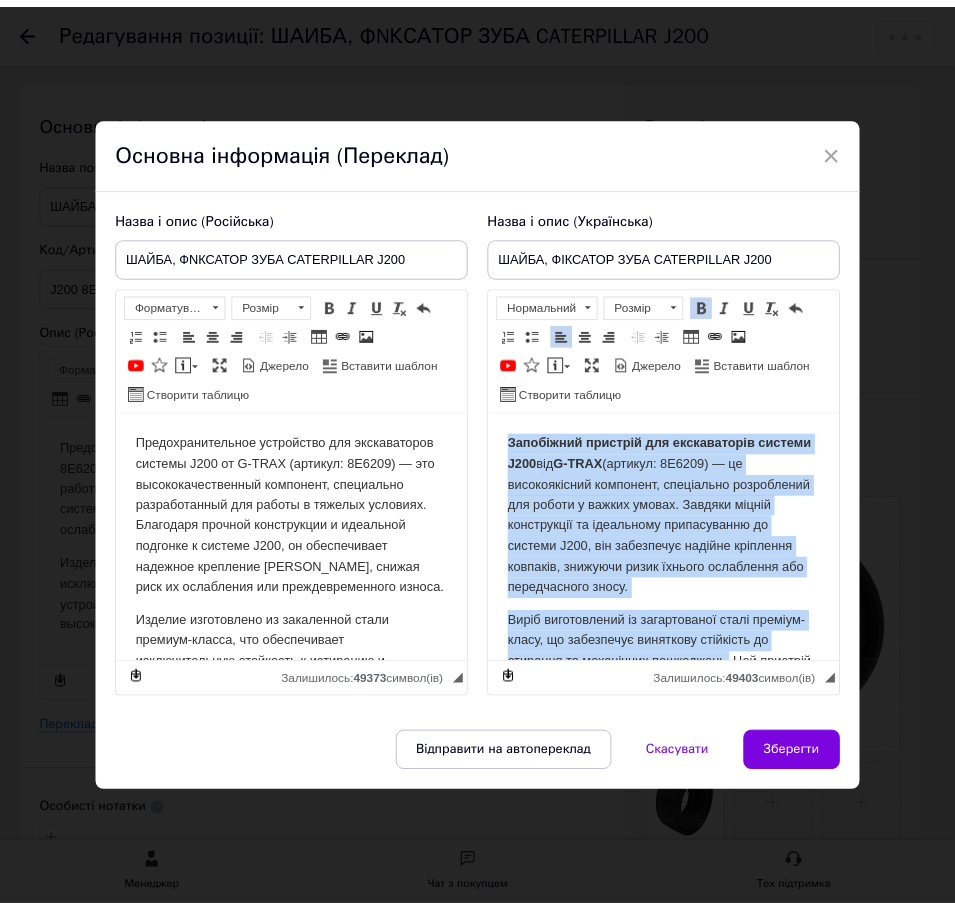 scroll, scrollTop: 115, scrollLeft: 0, axis: vertical 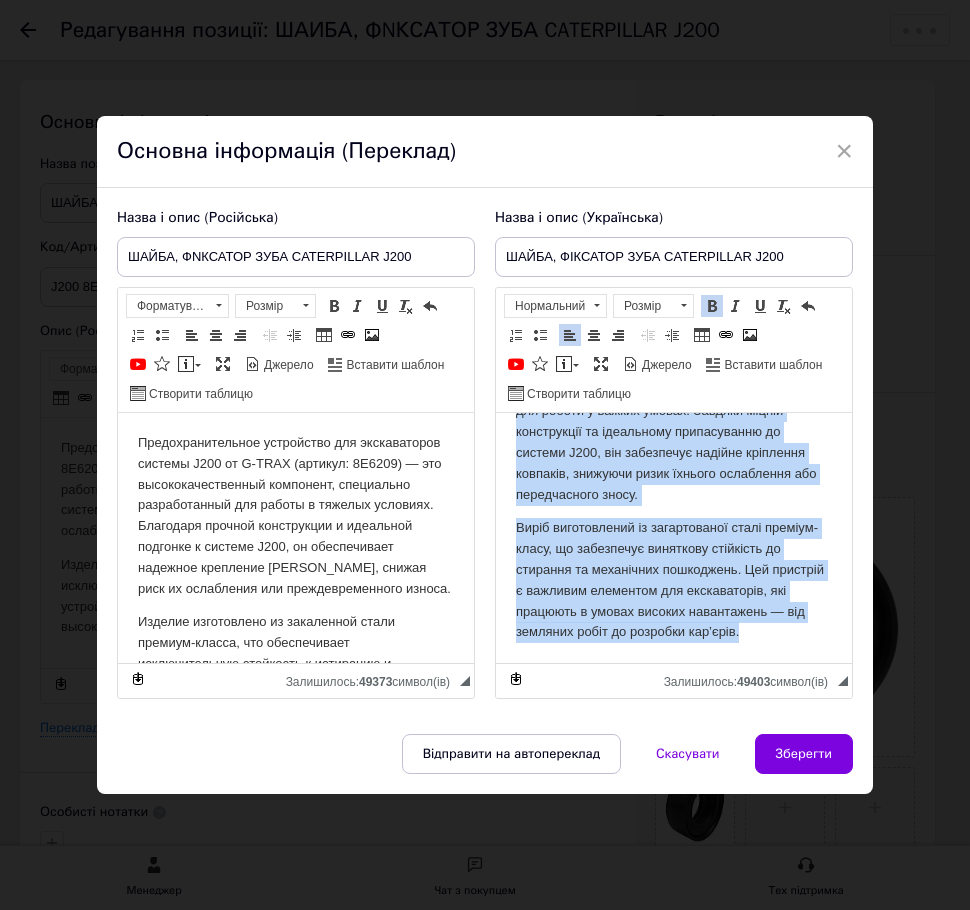 drag, startPoint x: 517, startPoint y: 431, endPoint x: 942, endPoint y: 867, distance: 608.86865 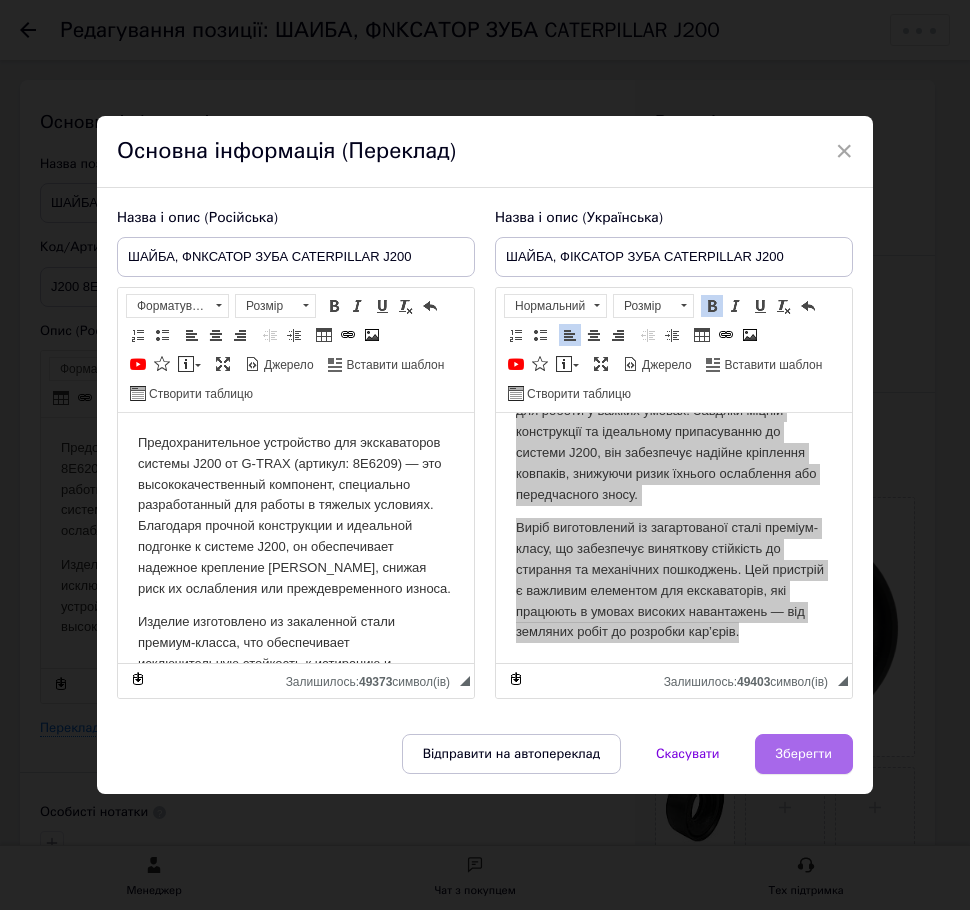 click on "Зберегти" at bounding box center [804, 754] 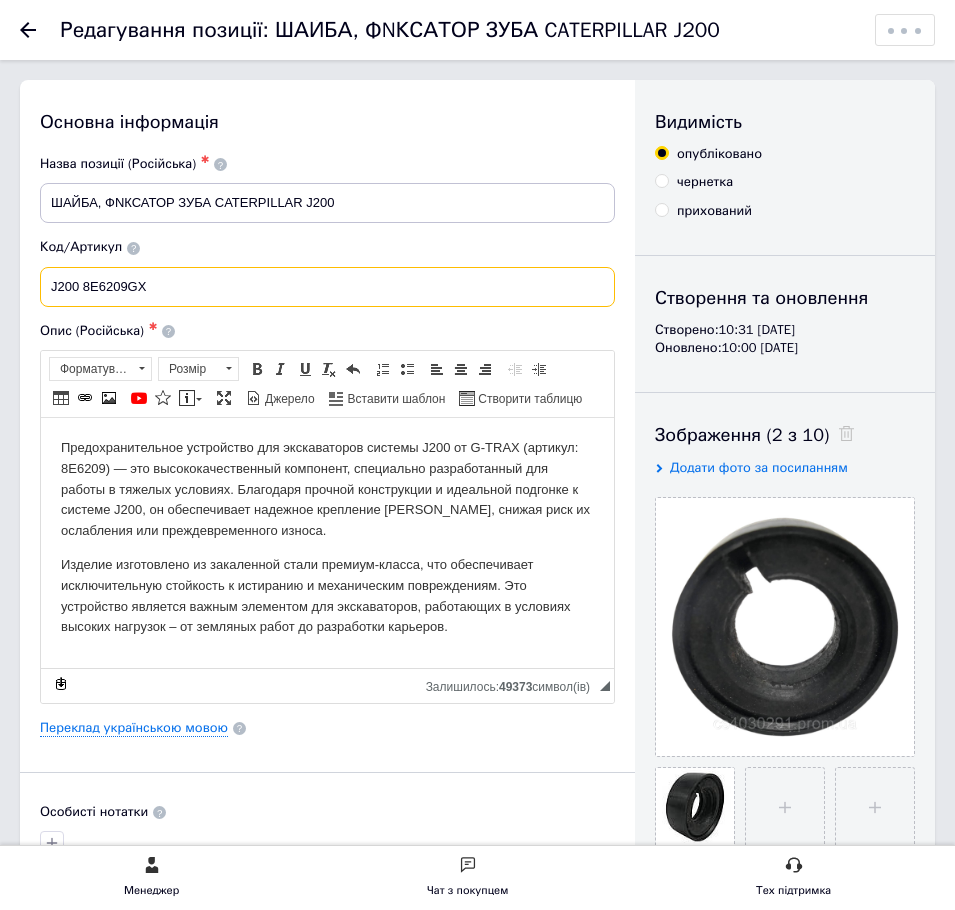 click on "Основна інформація Назва позиції (Російська) ✱ ШАЙБА, ФNКСАТОР ЗУБА CATERPILLAR J200 Код/Артикул J200 8E6209GX Опис (Російська) ✱ Предохранительное устройство для экскаваторов системы J200 от G-TRAX (артикул: 8E6209) — это высококачественный компонент, специально разработанный для работы в тяжелых условиях. Благодаря прочной конструкции и идеальной подгонке к системе J200, он обеспечивает надежное крепление [PERSON_NAME], снижая риск их ослабления или преждевременного износа.
Розширений текстовий редактор, A5DDAF0C-53E7-49D8-B761-6D561261B470 Панель інструментів редактора Форматування" at bounding box center [477, 1410] 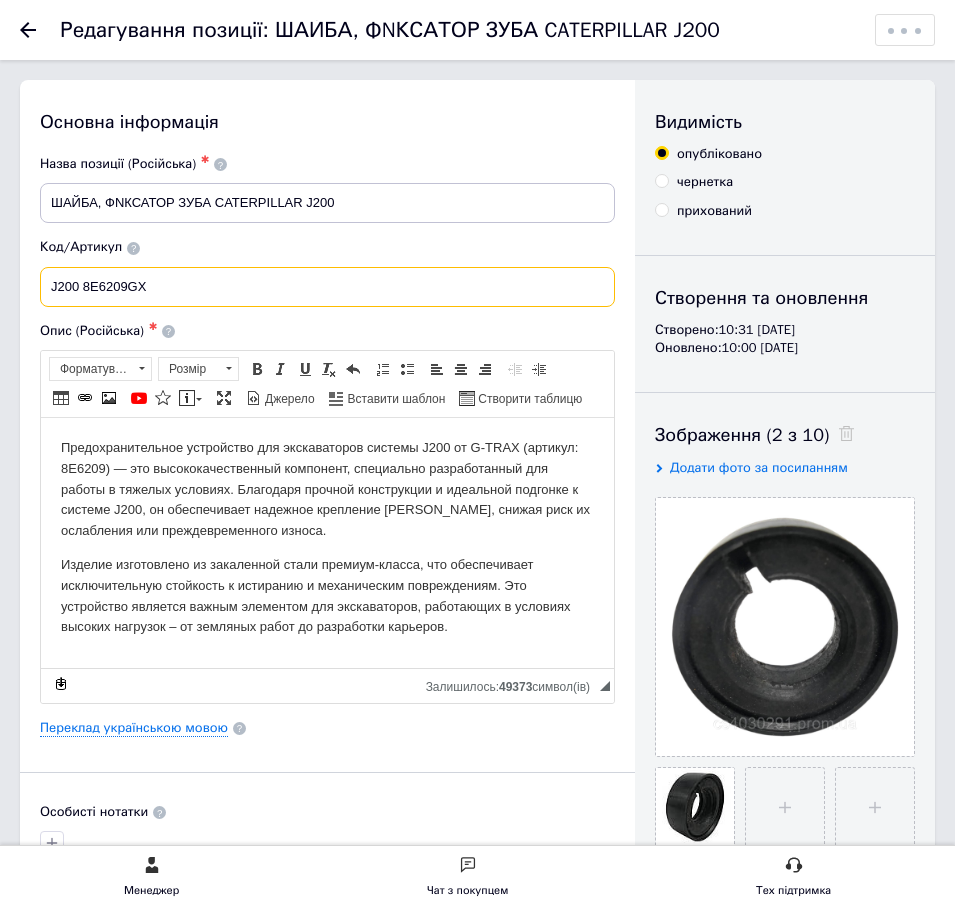 click on "J200 8E6209GX" at bounding box center [327, 287] 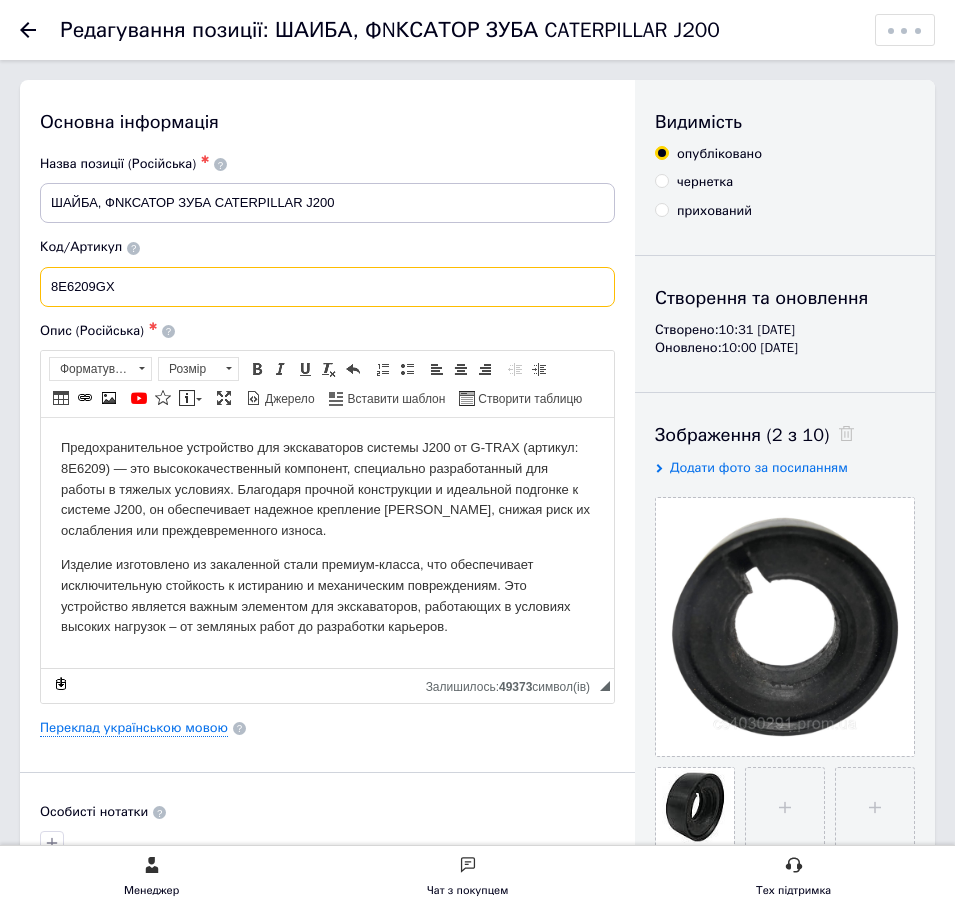 type on "8E6209GX" 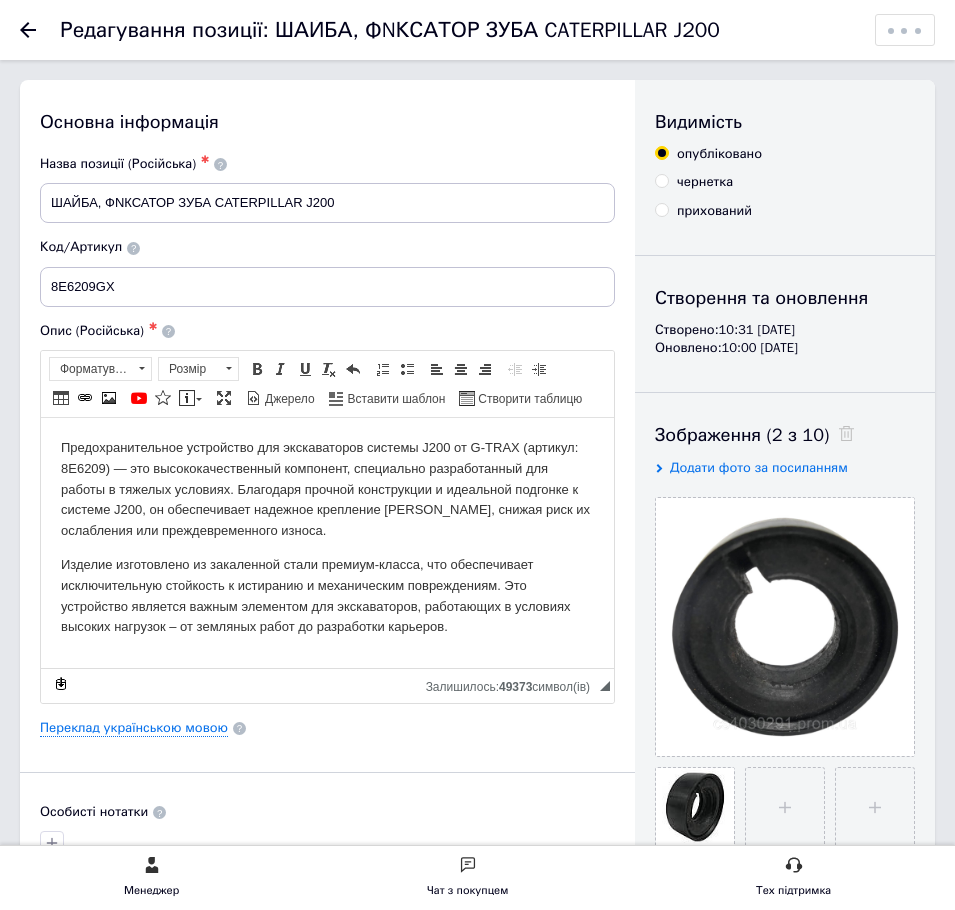 click on "Назва позиції (Російська) ✱" at bounding box center (327, 164) 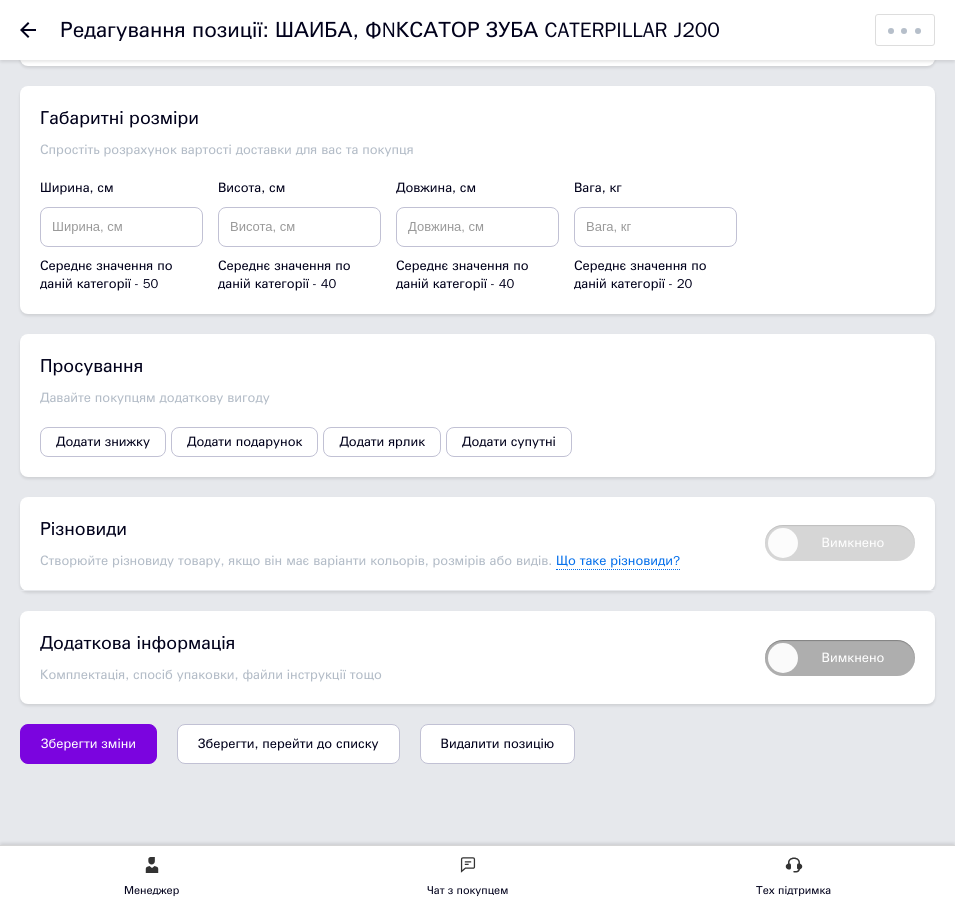 scroll, scrollTop: 2049, scrollLeft: 0, axis: vertical 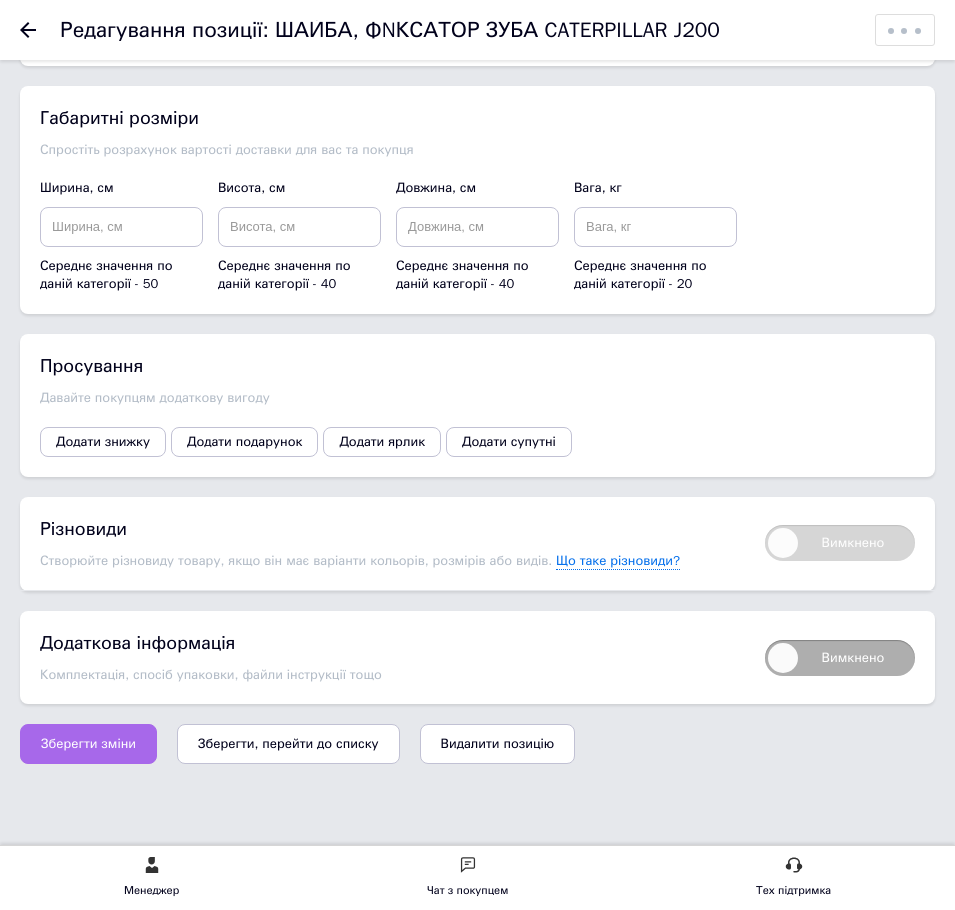 click on "Зберегти зміни" at bounding box center [88, 744] 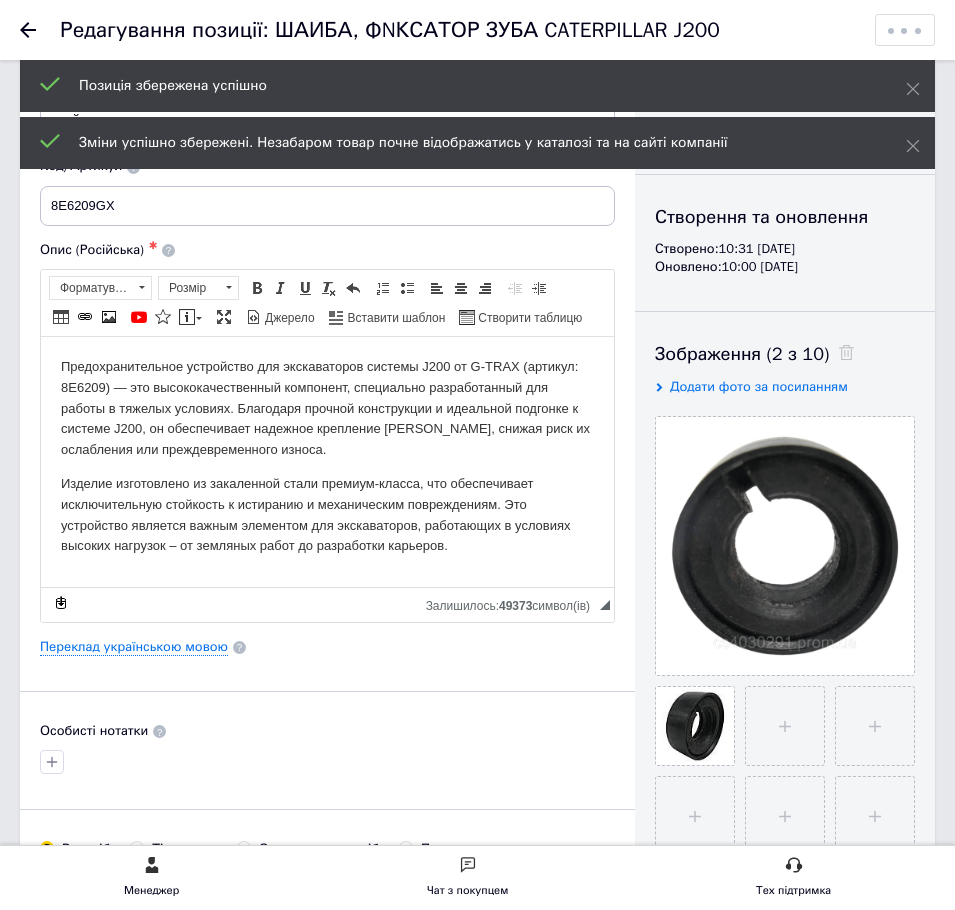 scroll, scrollTop: 0, scrollLeft: 0, axis: both 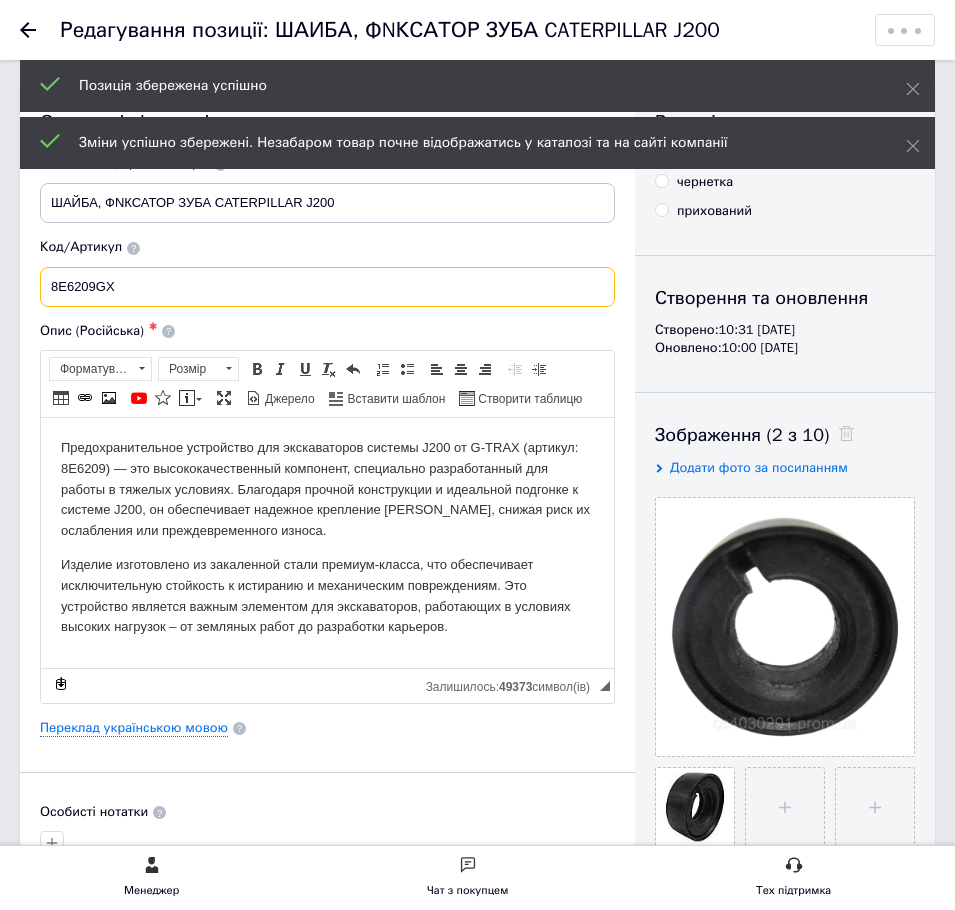 drag, startPoint x: 43, startPoint y: 294, endPoint x: 1, endPoint y: 286, distance: 42.755116 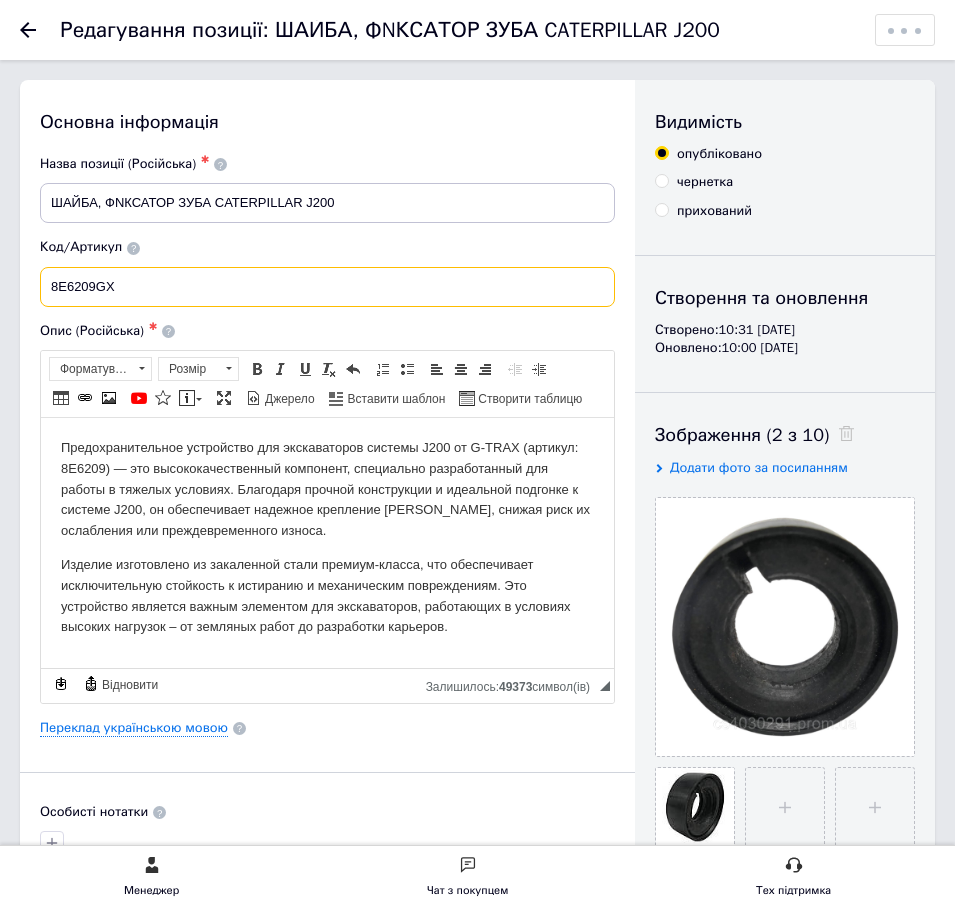 click on "8E6209GX" at bounding box center (327, 287) 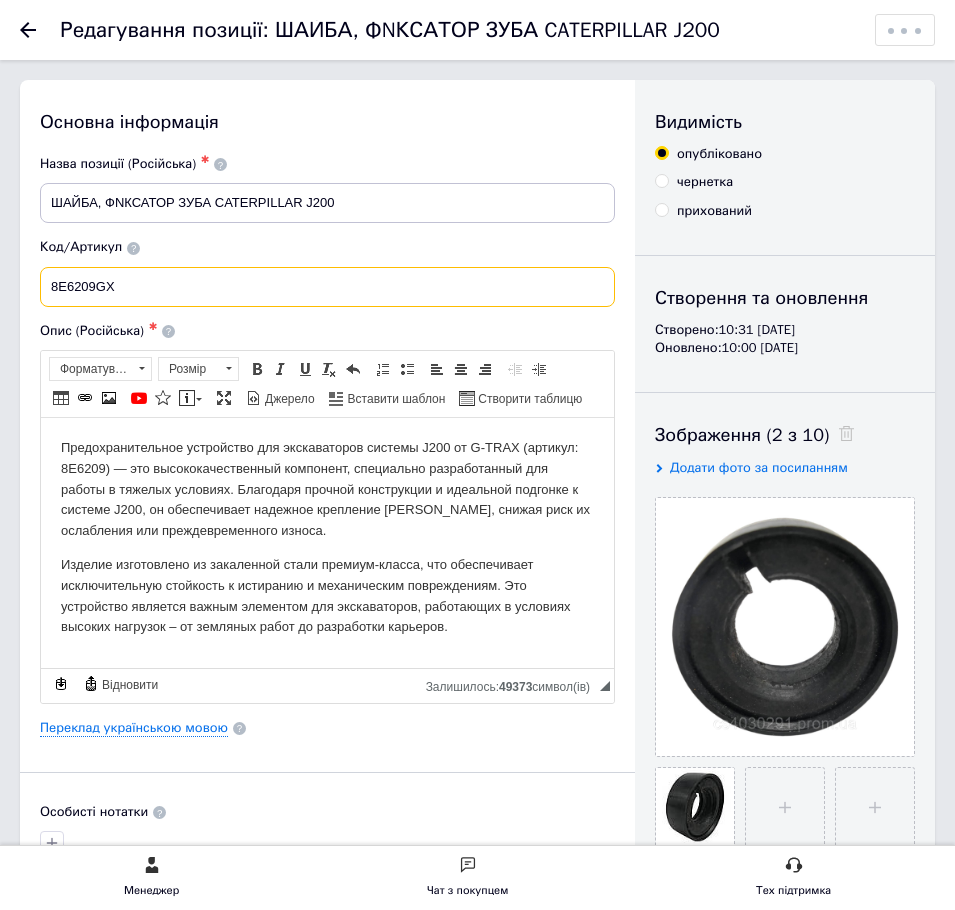 drag, startPoint x: 132, startPoint y: 294, endPoint x: 1, endPoint y: 303, distance: 131.30879 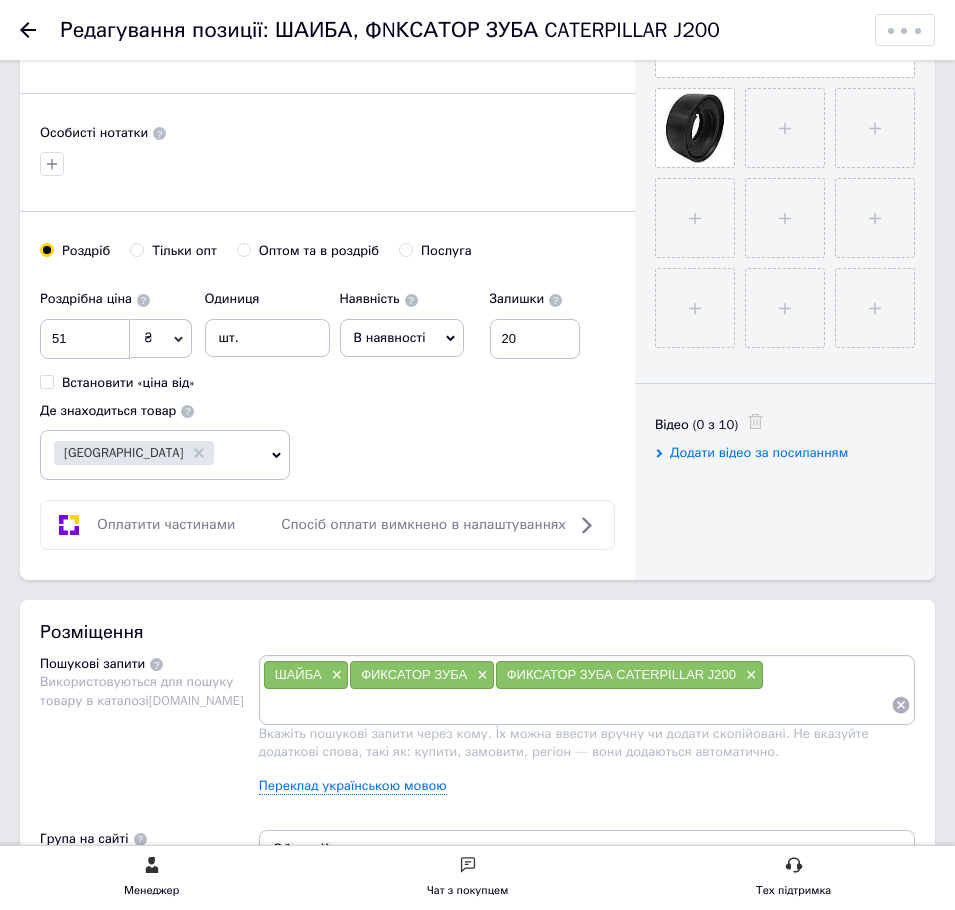 scroll, scrollTop: 700, scrollLeft: 0, axis: vertical 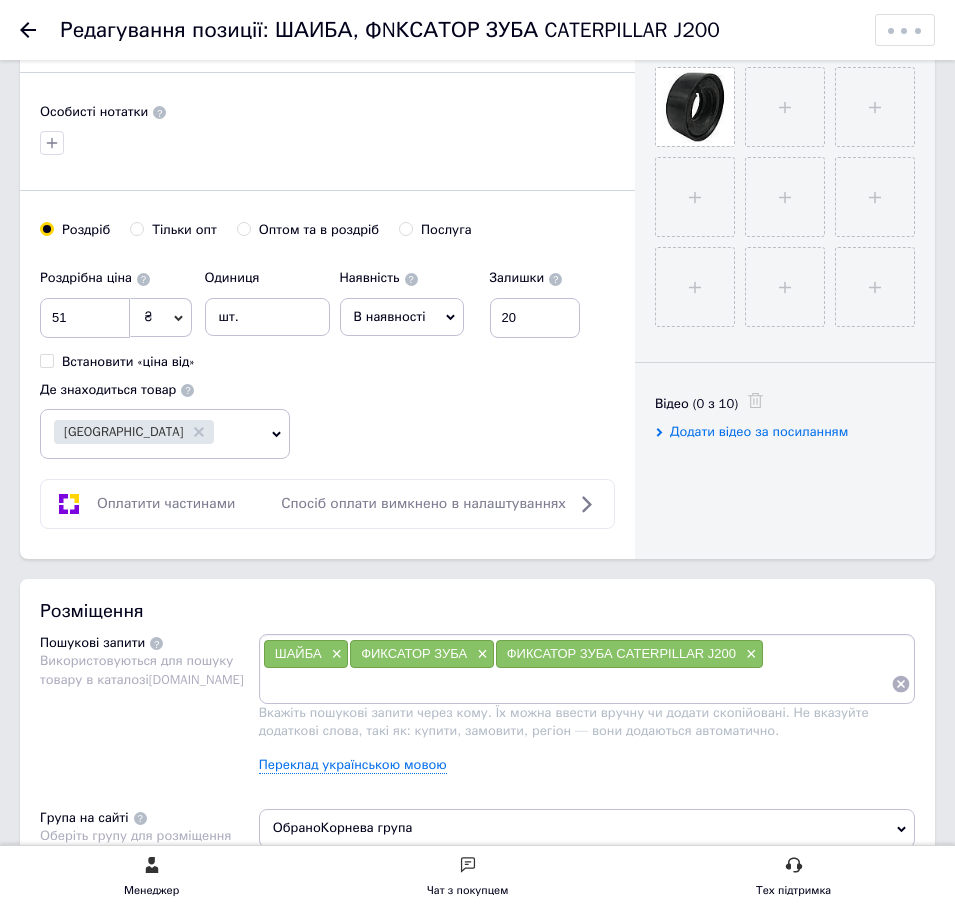 drag, startPoint x: 445, startPoint y: 415, endPoint x: 436, endPoint y: 403, distance: 15 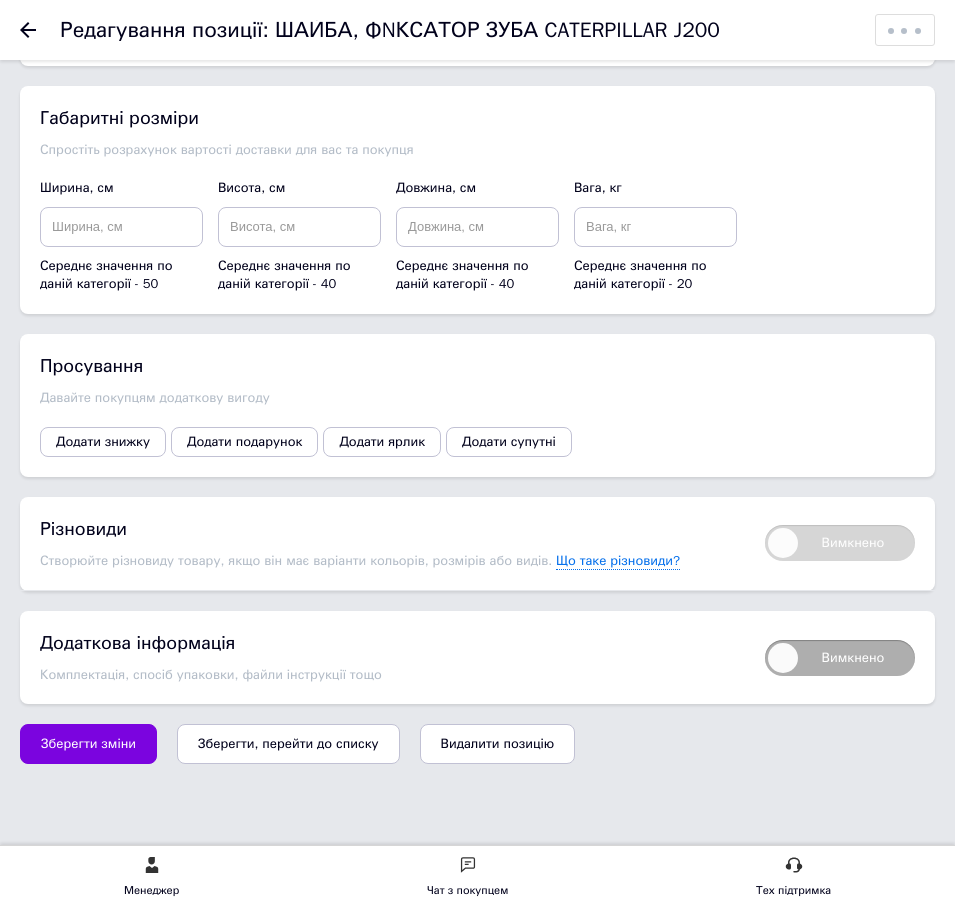 scroll, scrollTop: 2049, scrollLeft: 0, axis: vertical 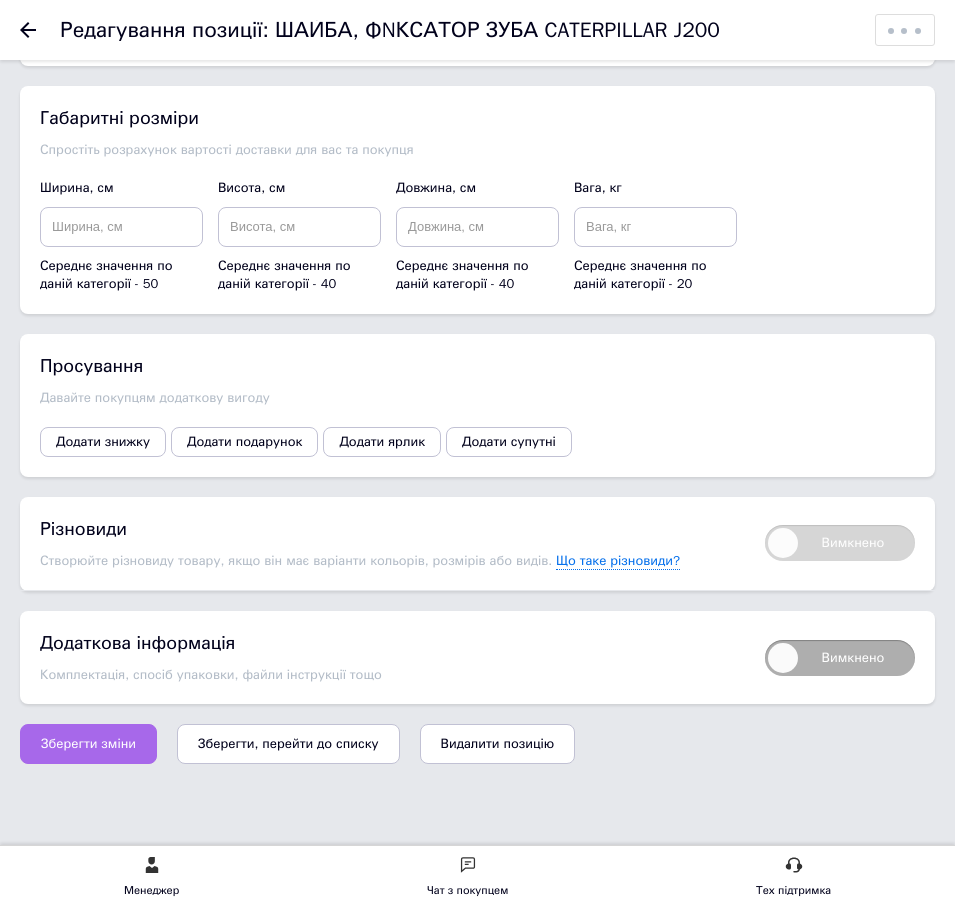 click on "Зберегти зміни" at bounding box center [88, 744] 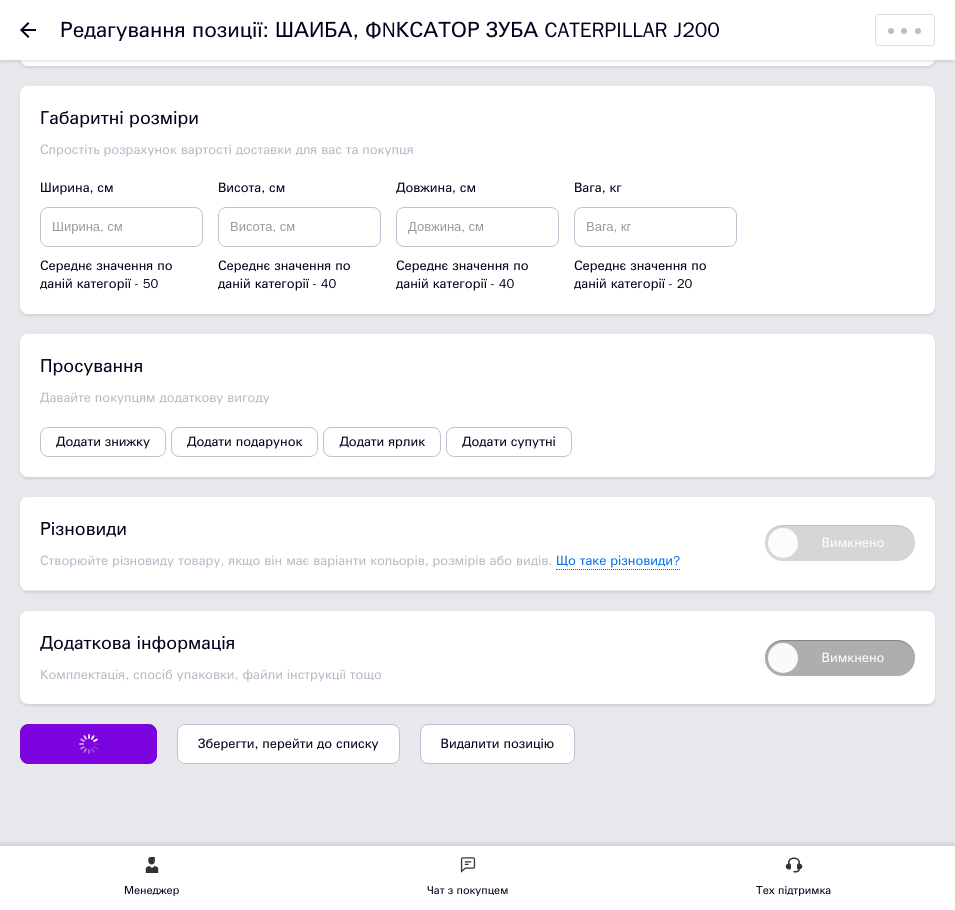 scroll, scrollTop: 0, scrollLeft: 0, axis: both 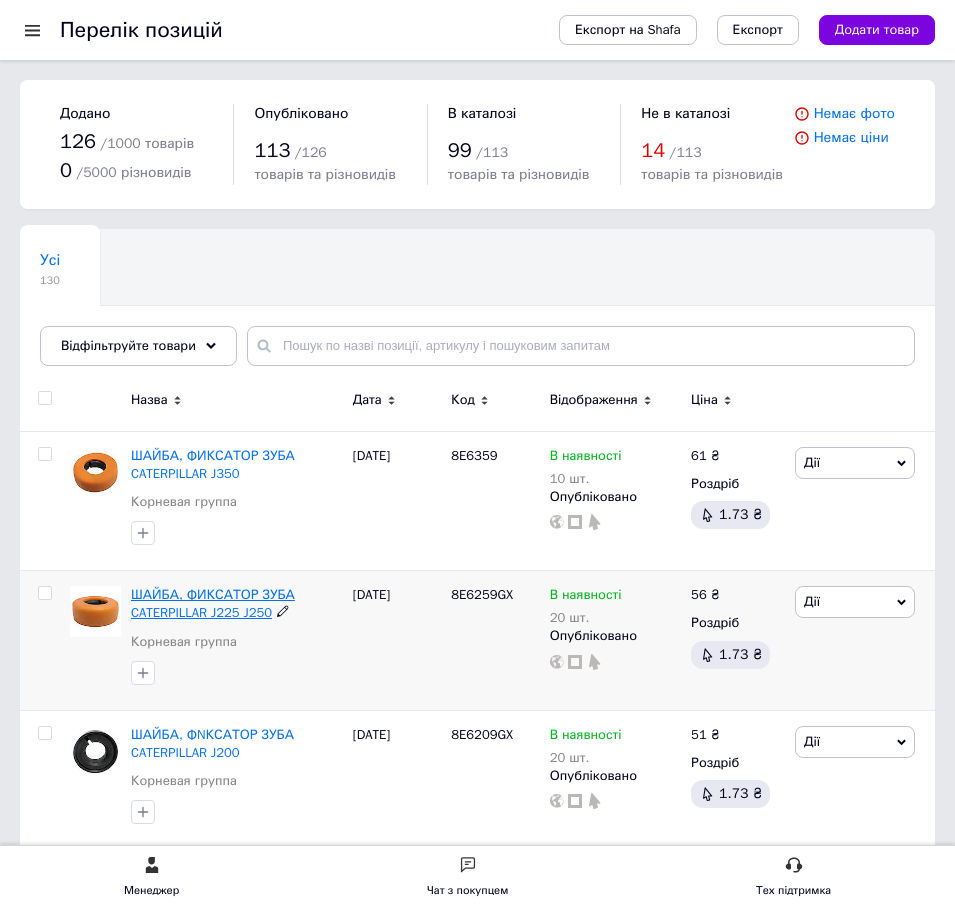 click on "ШАЙБА, ФИКСАТОР ЗУБА CATERPILLAR J225 J250" at bounding box center [213, 603] 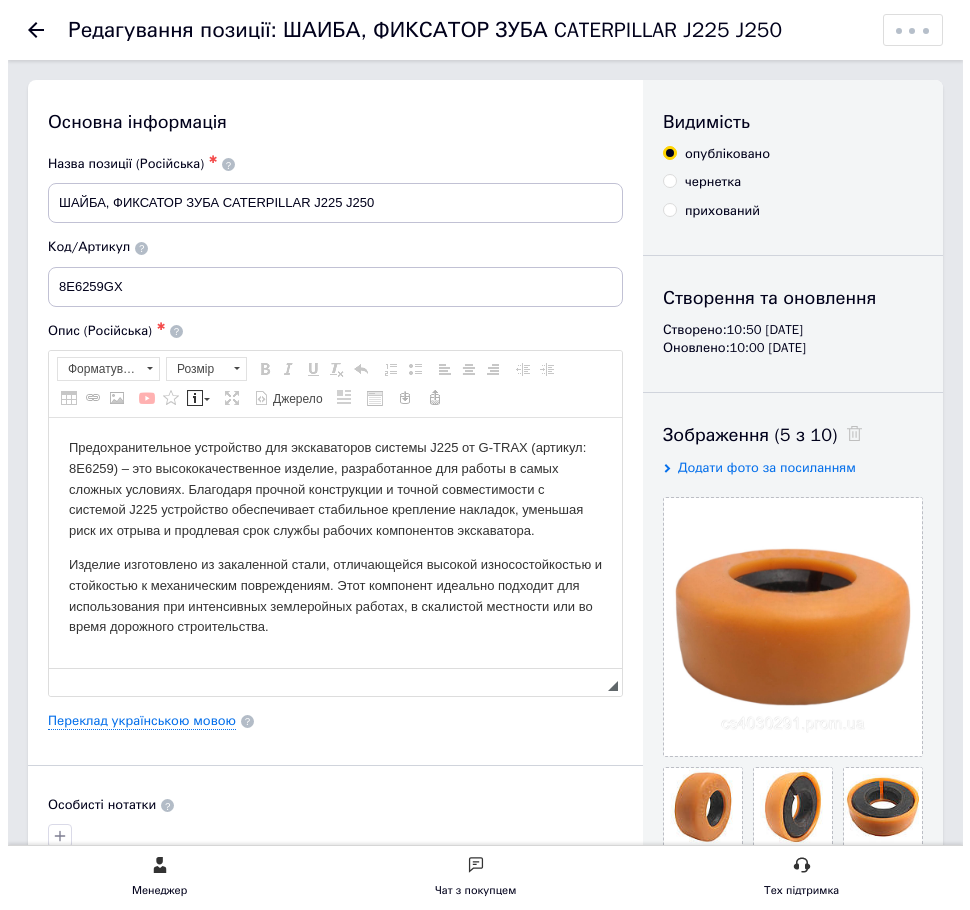 scroll, scrollTop: 0, scrollLeft: 0, axis: both 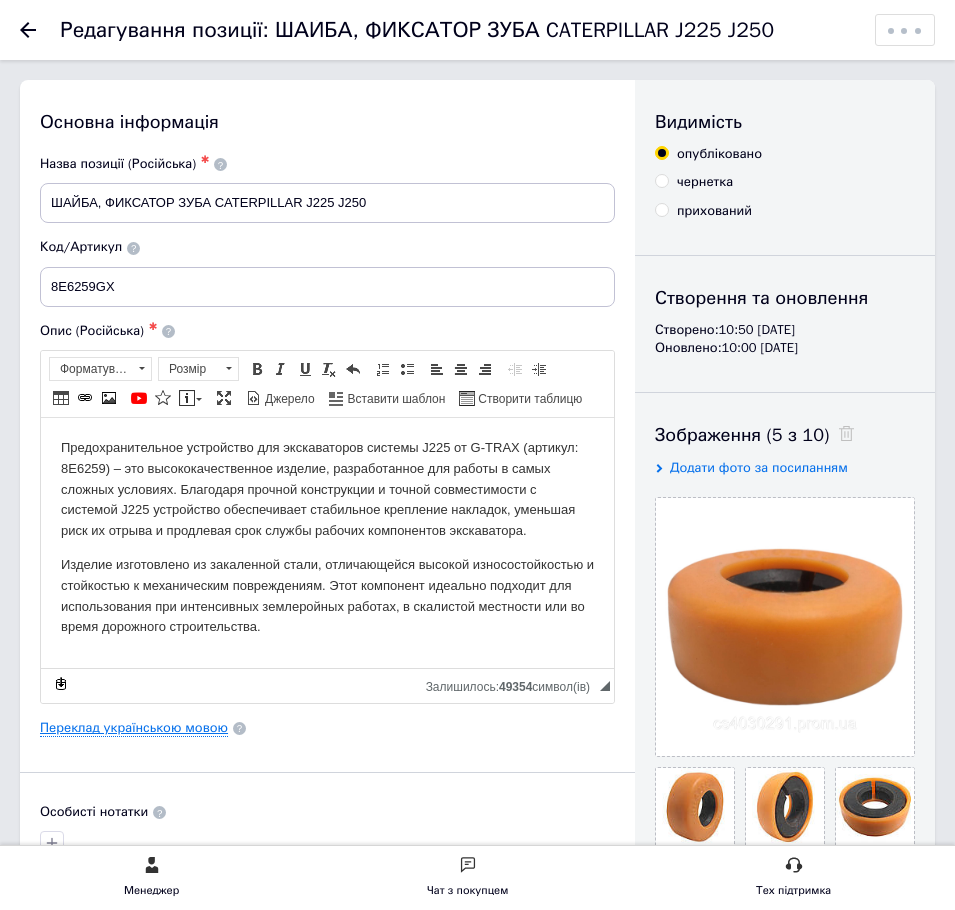 click on "Переклад українською мовою" at bounding box center [134, 728] 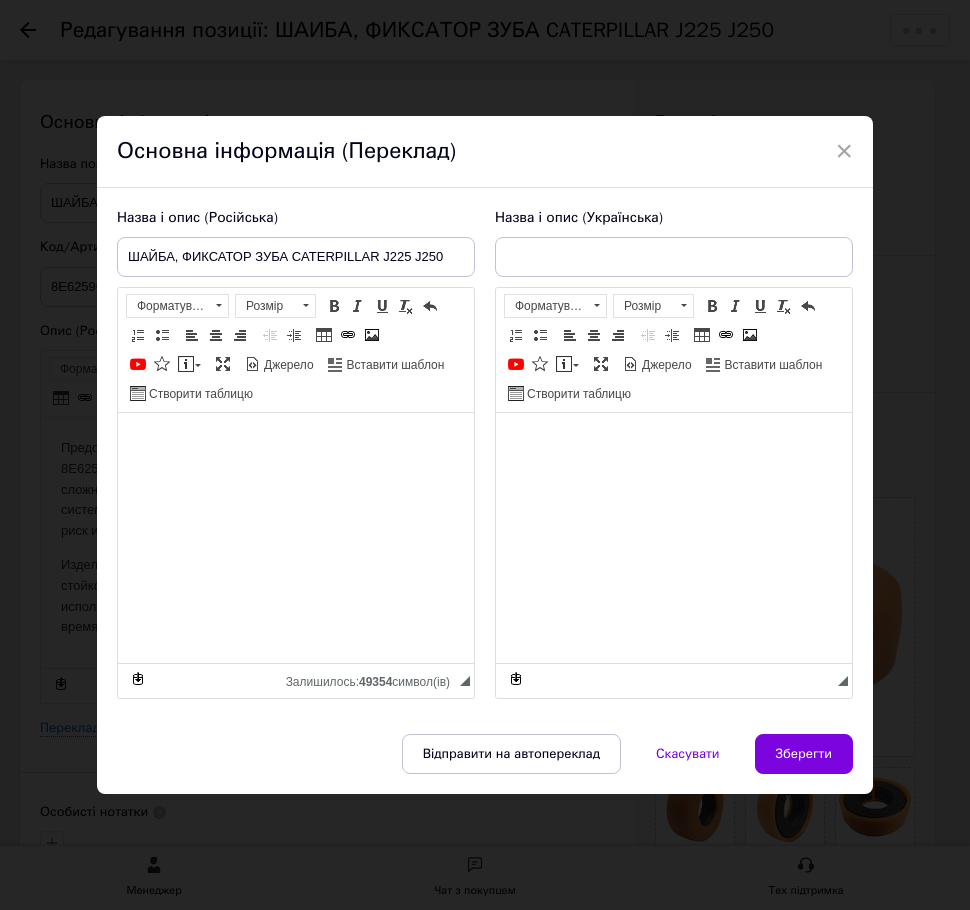 type on "ШАЙБА, ФІКСАТОР ЗУБА CATERPILLAR J225 J250" 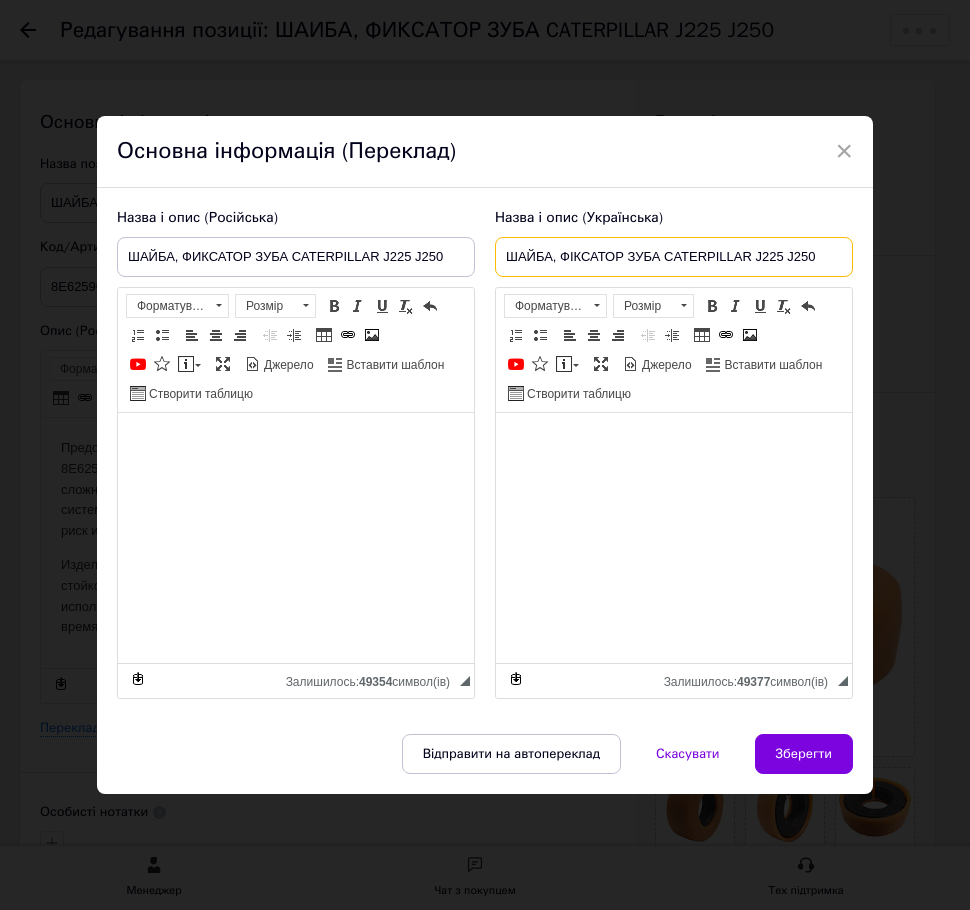 drag, startPoint x: 825, startPoint y: 254, endPoint x: 180, endPoint y: 292, distance: 646.1184 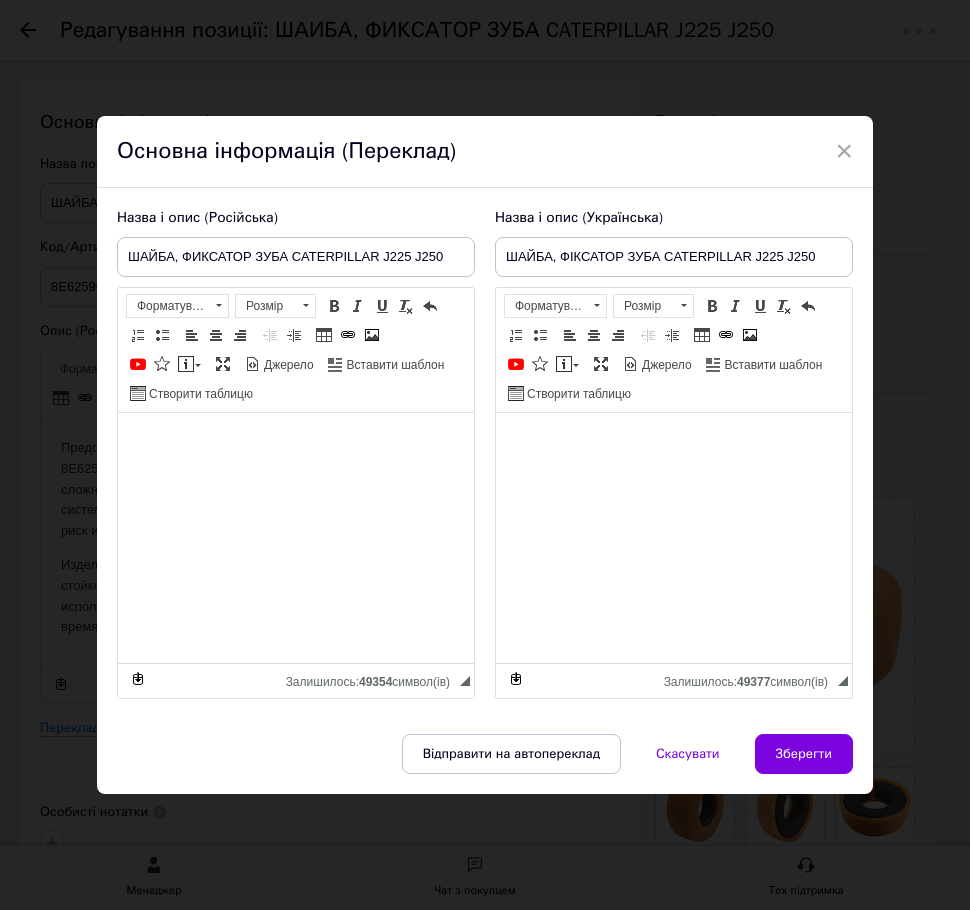 click on "Зберегти" at bounding box center [804, 754] 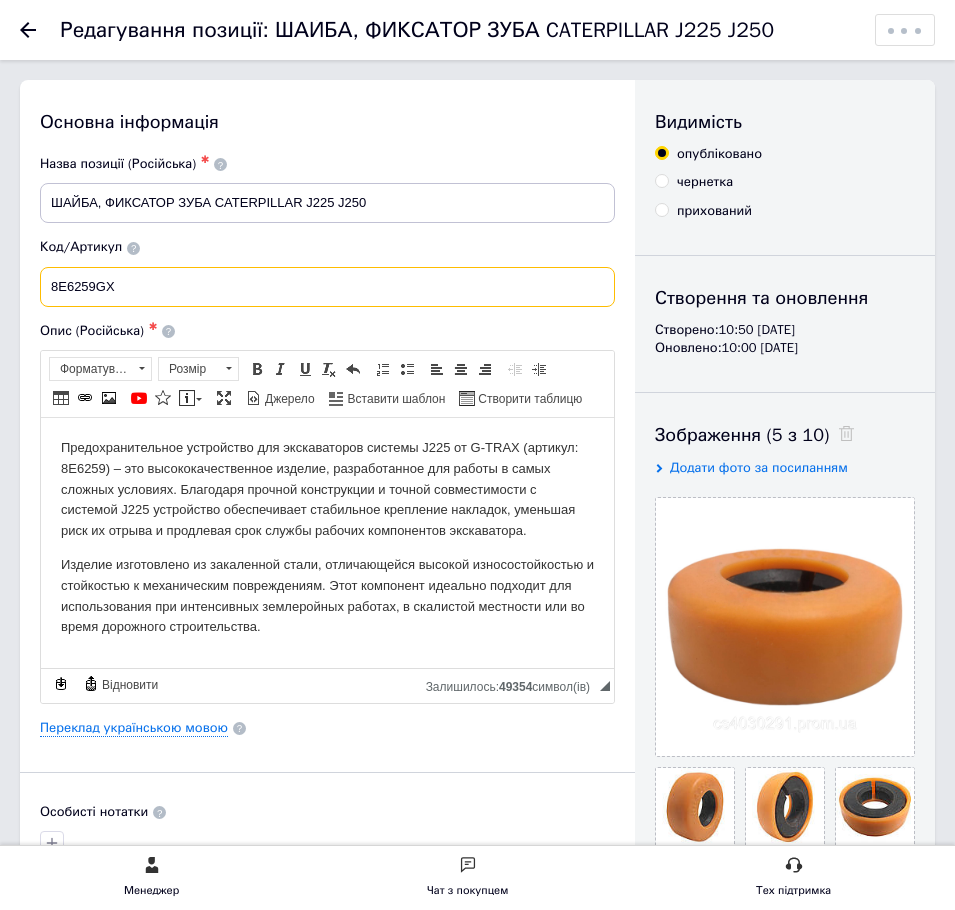 drag, startPoint x: 127, startPoint y: 286, endPoint x: 1, endPoint y: 288, distance: 126.01587 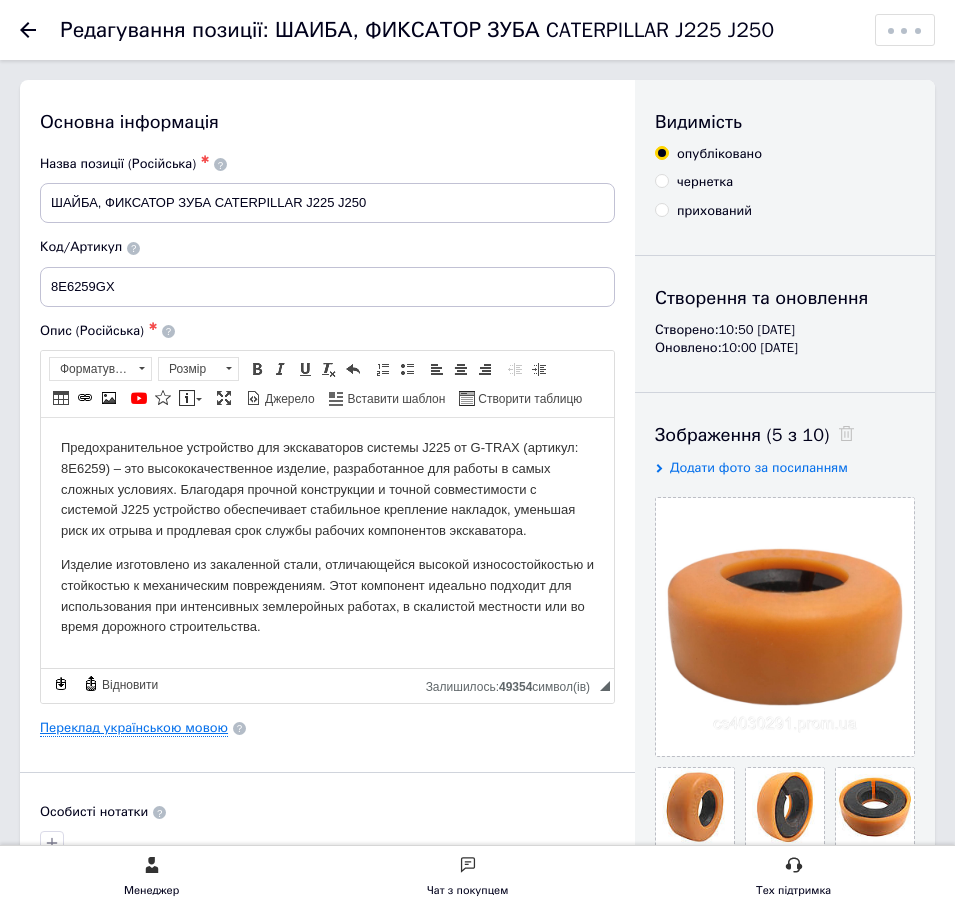 click on "Переклад українською мовою" at bounding box center [134, 728] 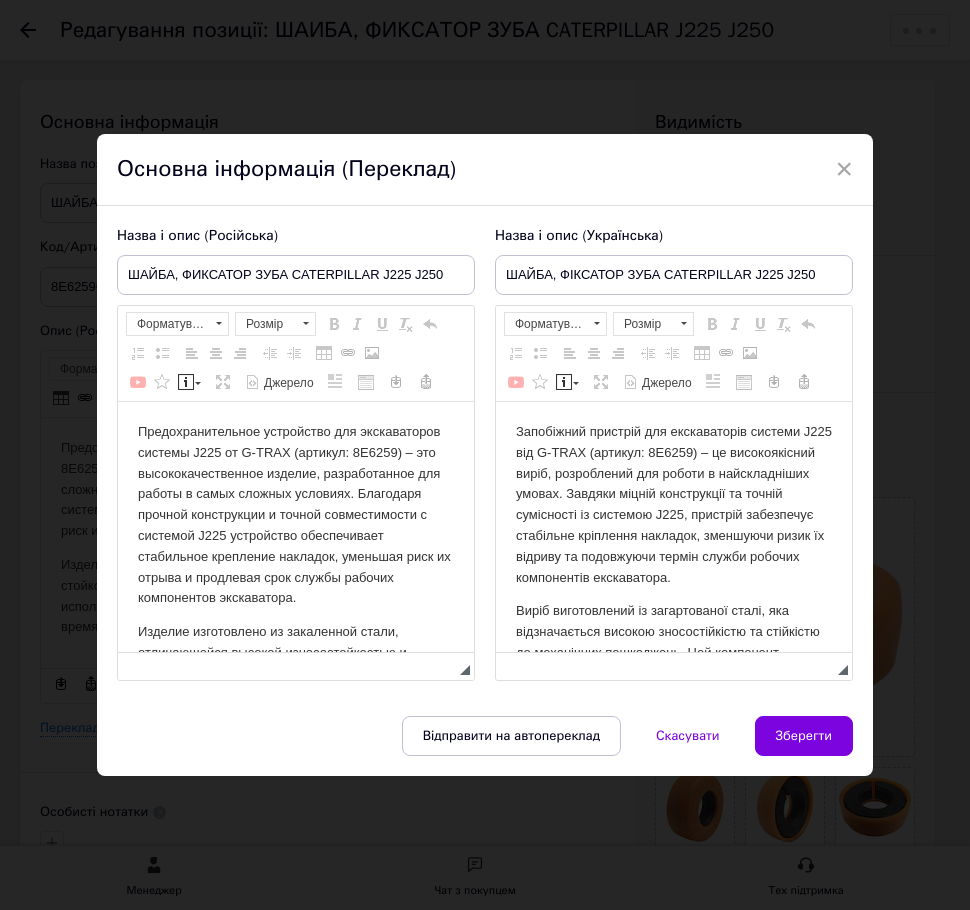 scroll, scrollTop: 0, scrollLeft: 0, axis: both 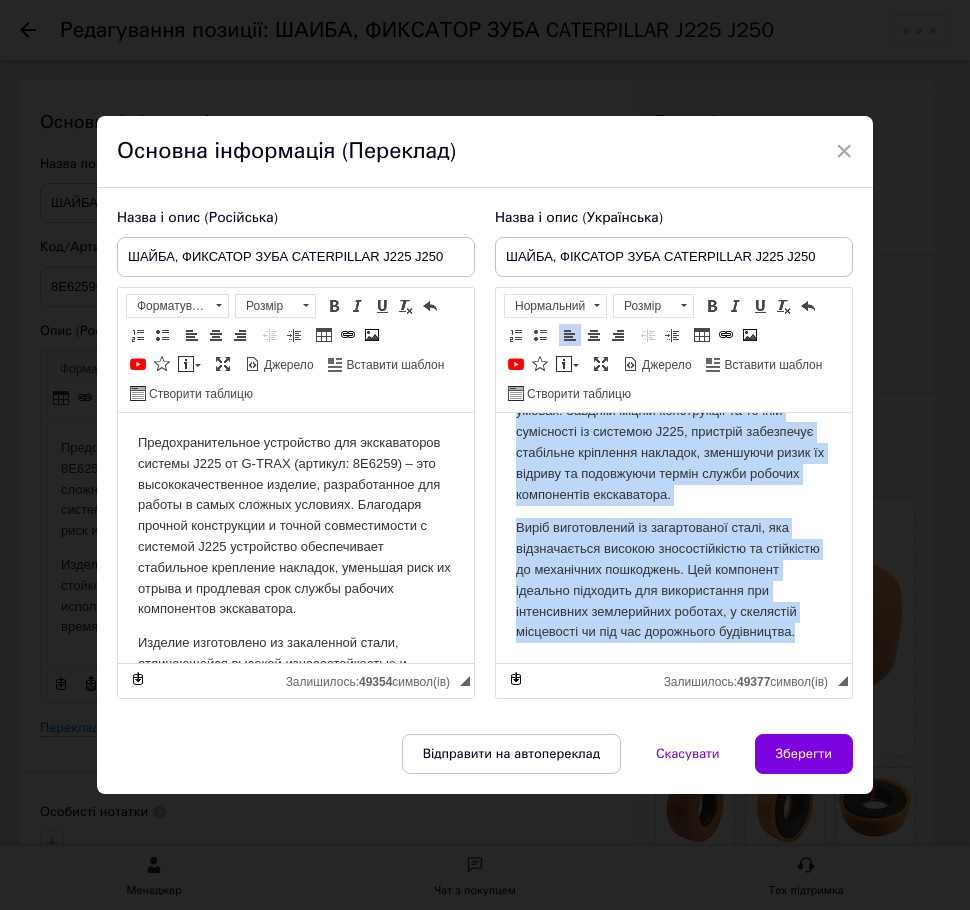 drag, startPoint x: 500, startPoint y: 432, endPoint x: 836, endPoint y: 911, distance: 585.0957 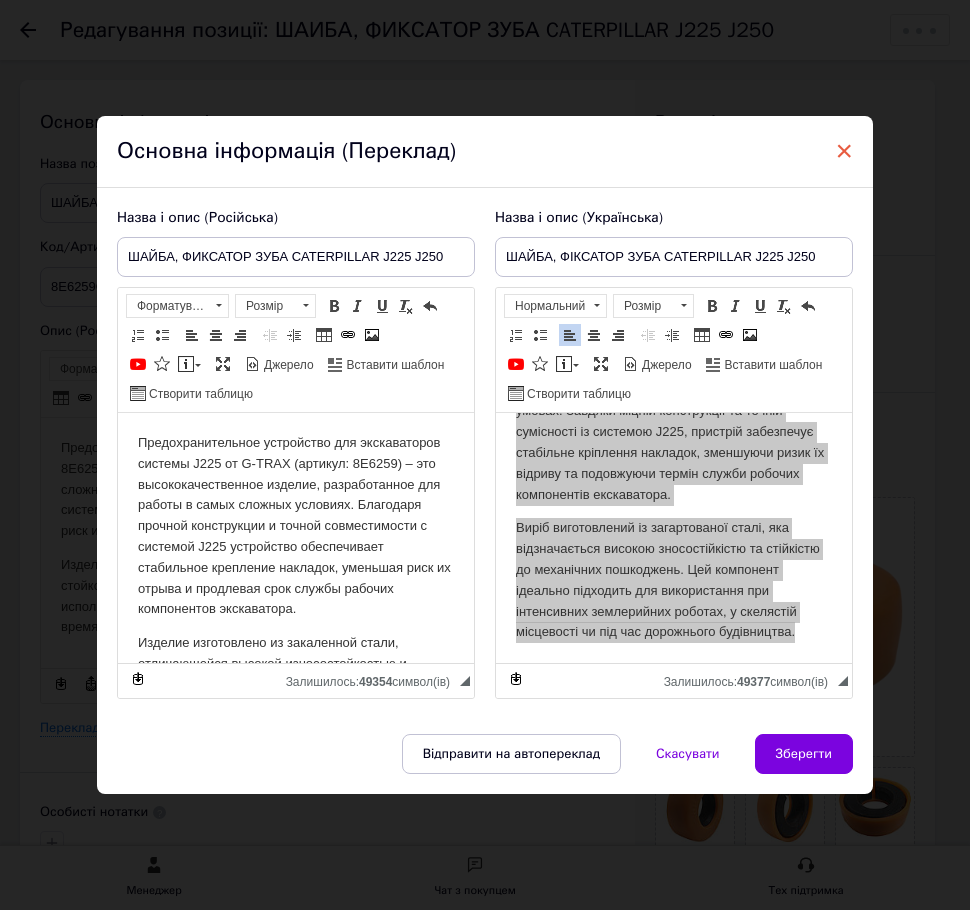click on "×" at bounding box center (844, 151) 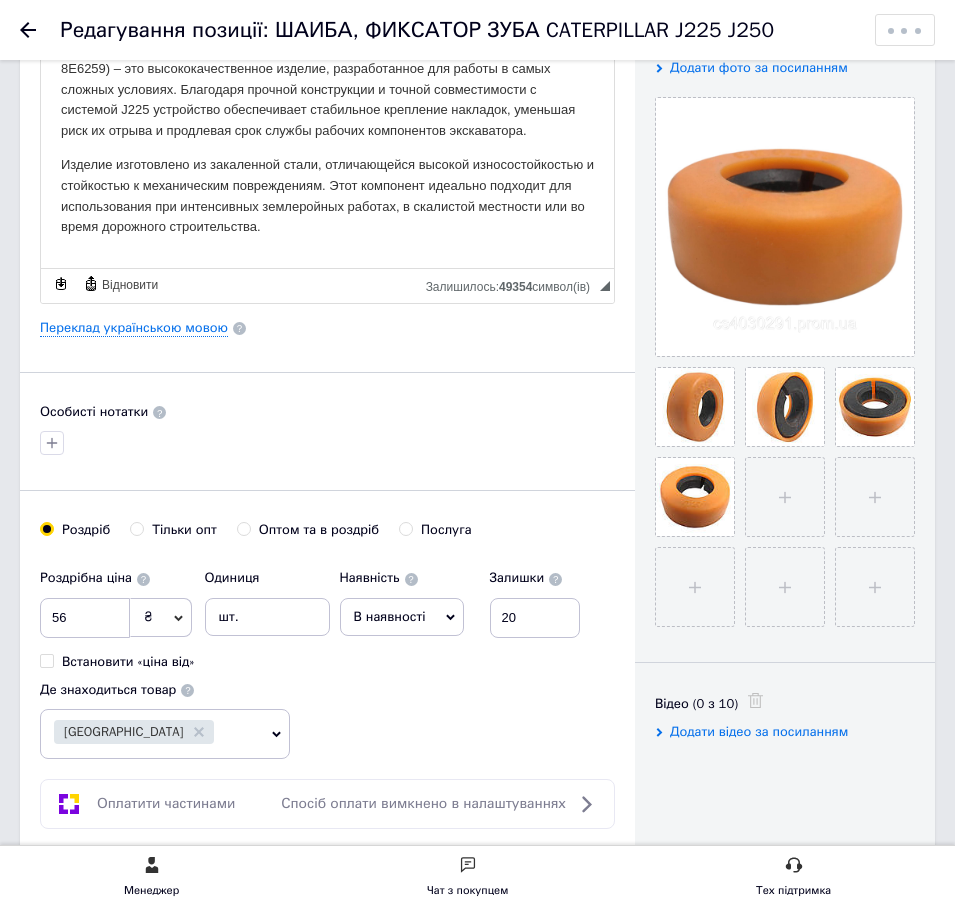 scroll, scrollTop: 700, scrollLeft: 0, axis: vertical 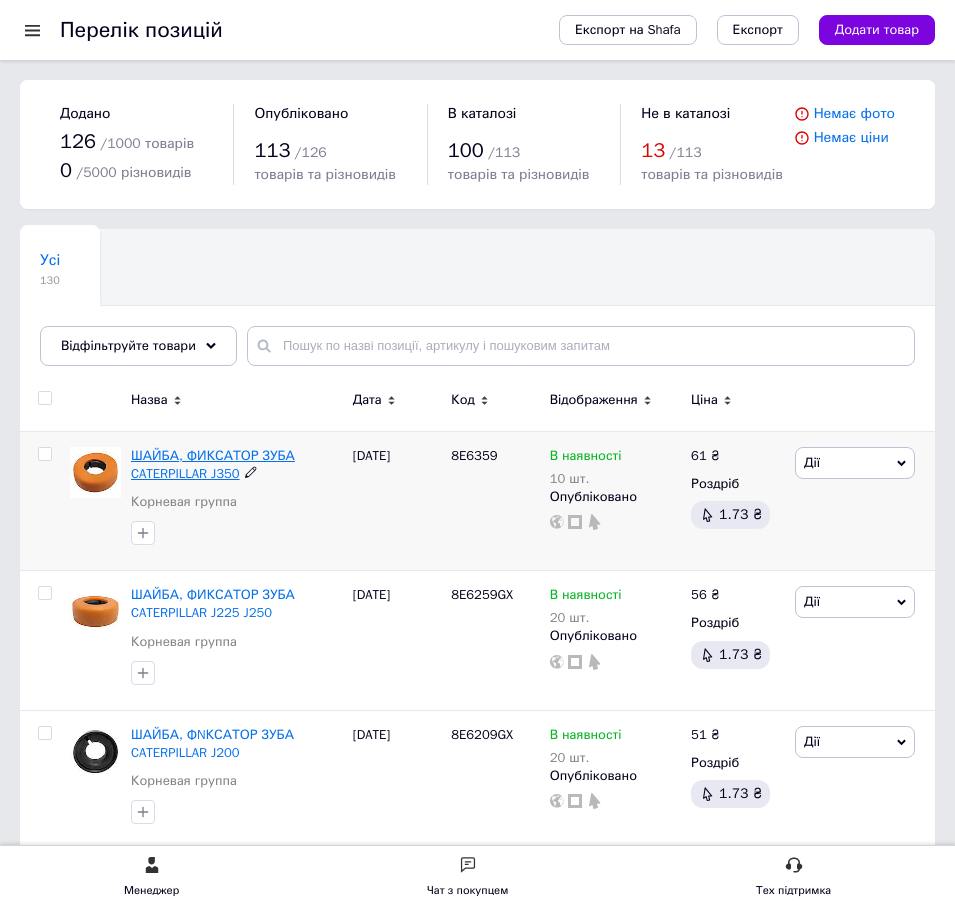 click on "ШАЙБА, ФИКСАТОР ЗУБА CATERPILLAR J350" at bounding box center [213, 464] 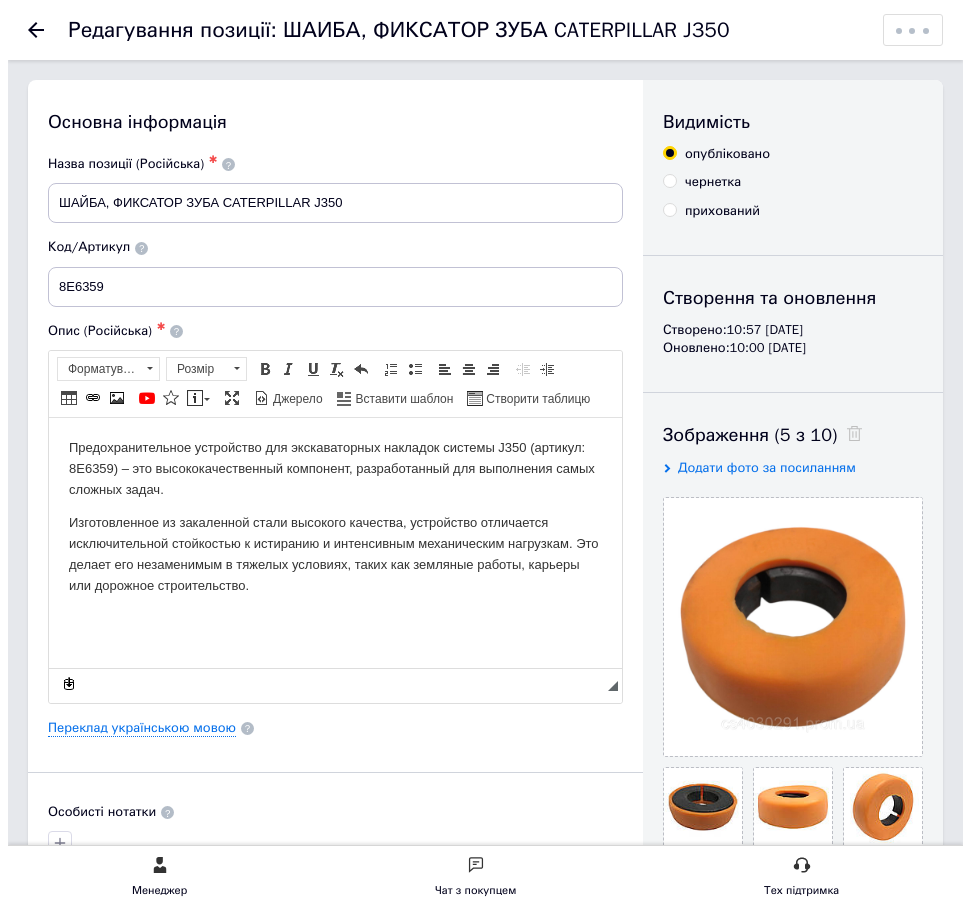 scroll, scrollTop: 0, scrollLeft: 0, axis: both 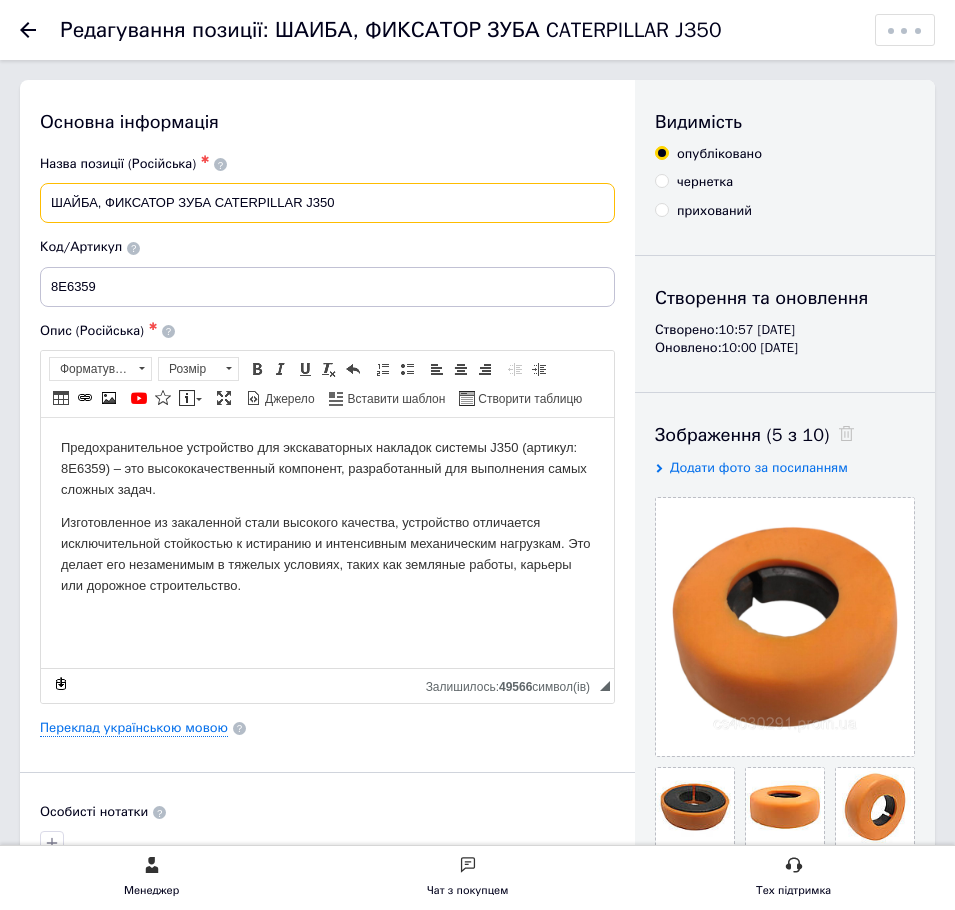 drag, startPoint x: 358, startPoint y: 205, endPoint x: 1, endPoint y: 202, distance: 357.0126 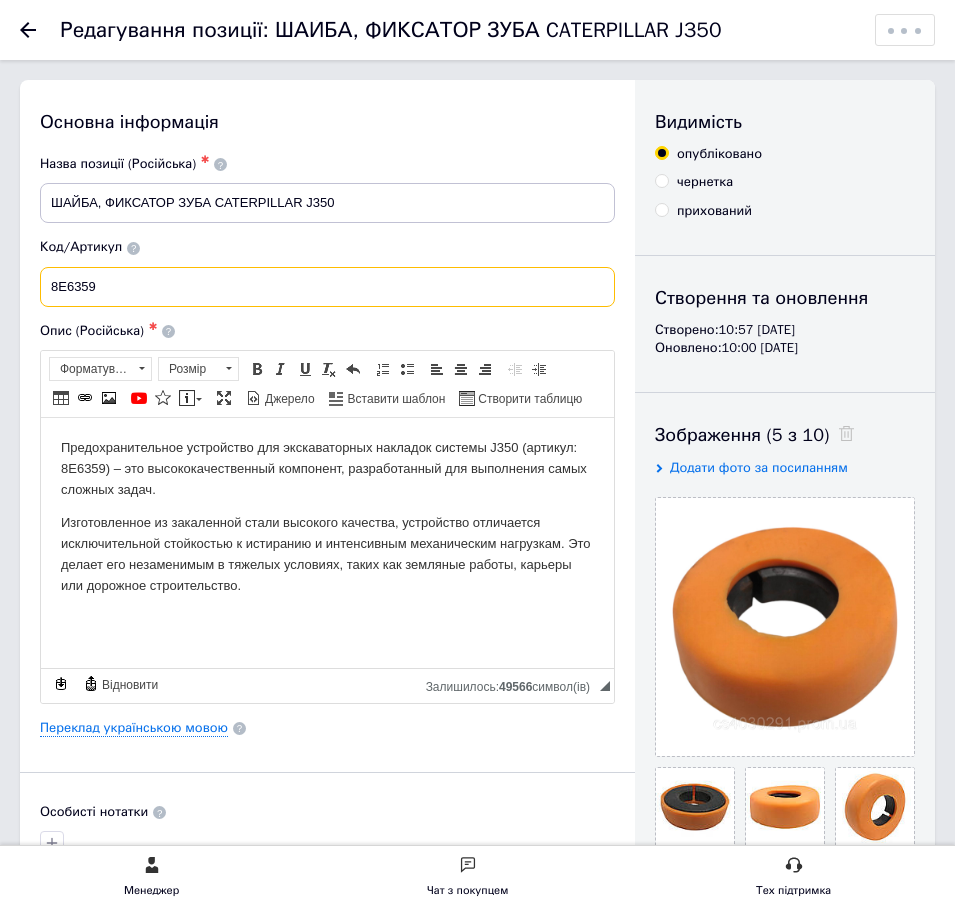 drag, startPoint x: 40, startPoint y: 302, endPoint x: 1, endPoint y: 301, distance: 39.012817 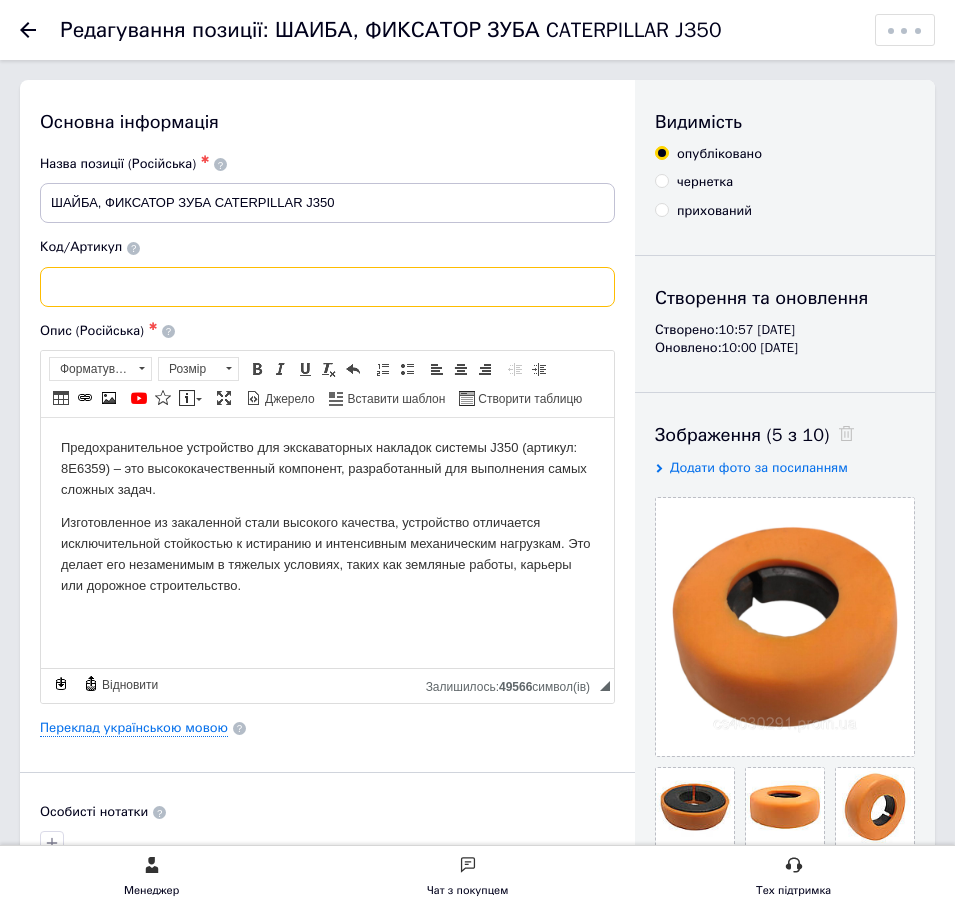 type 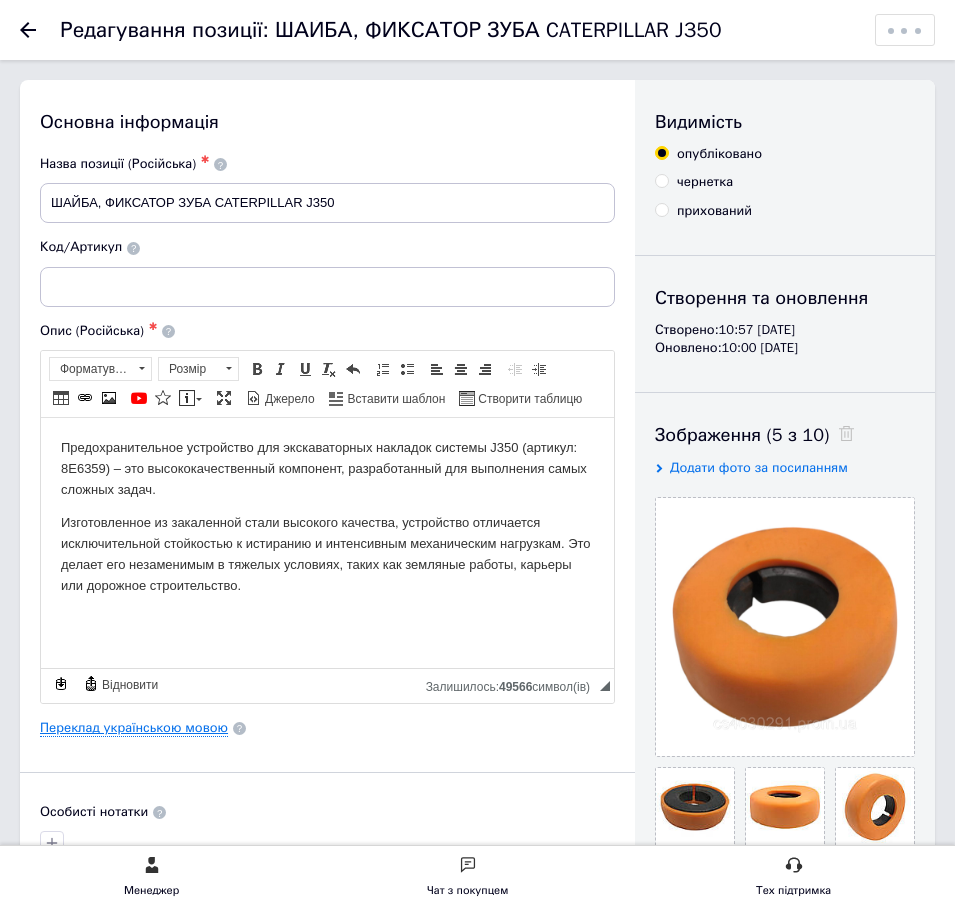 drag, startPoint x: 198, startPoint y: 741, endPoint x: 191, endPoint y: 725, distance: 17.464249 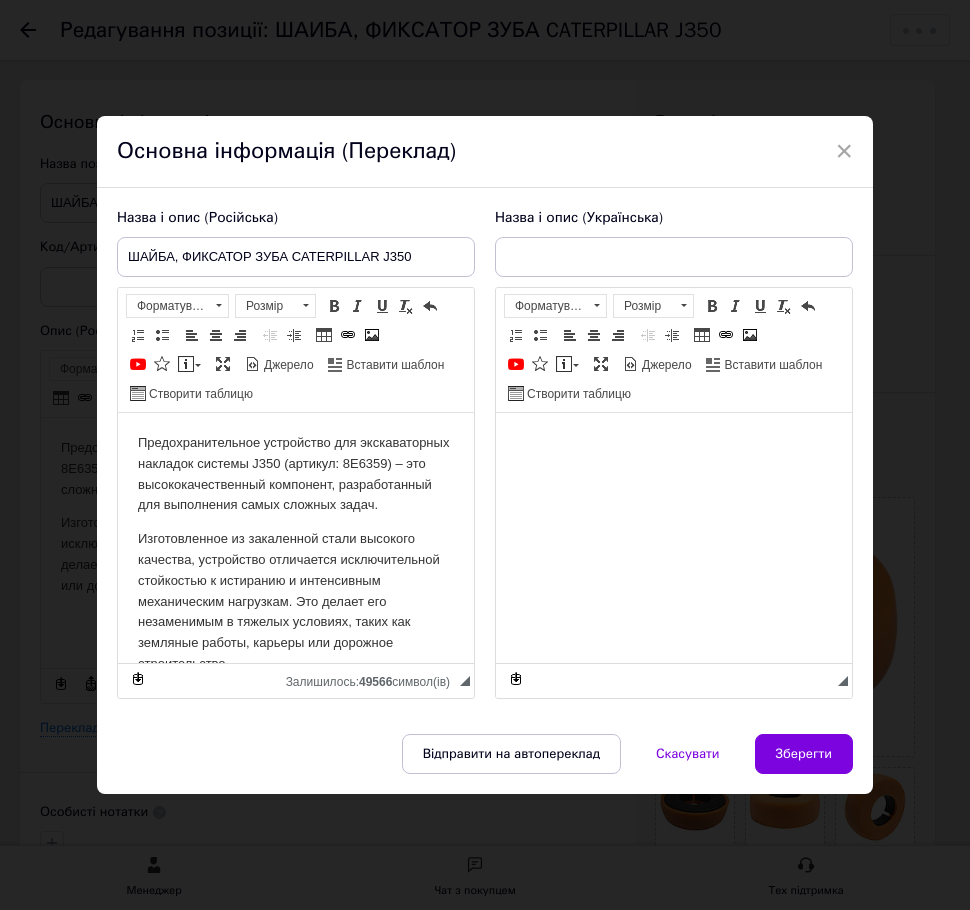 scroll, scrollTop: 0, scrollLeft: 0, axis: both 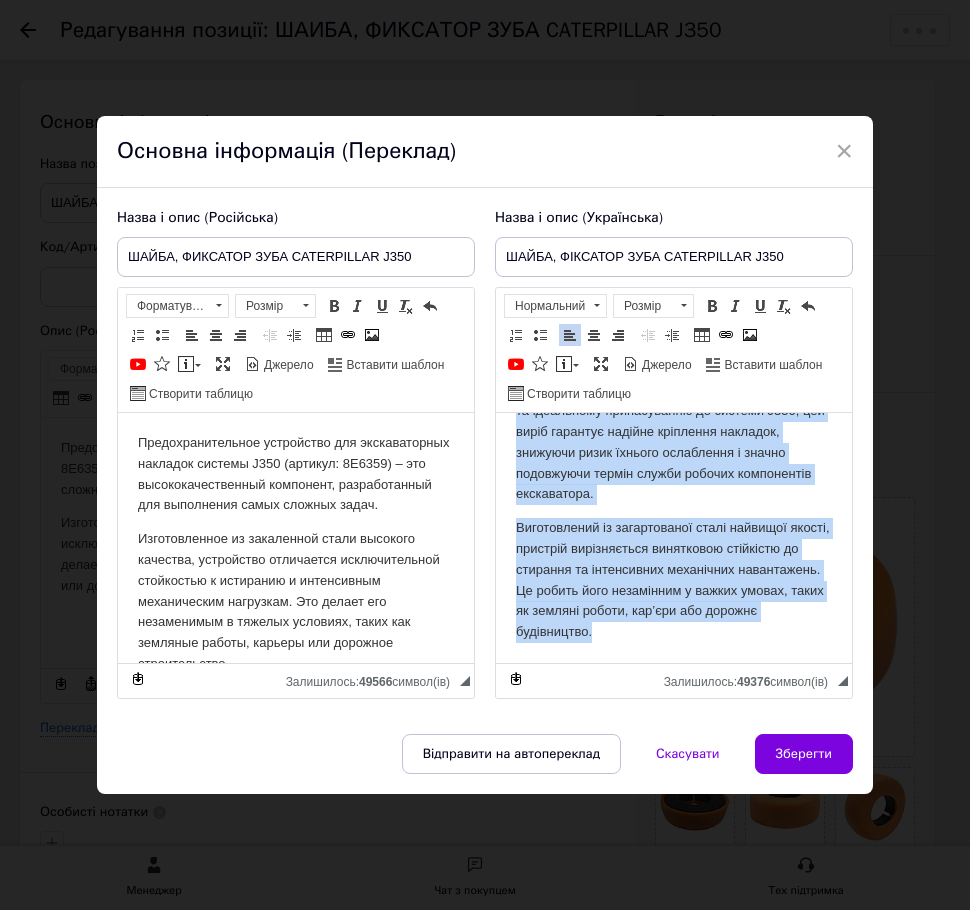 drag, startPoint x: 510, startPoint y: 427, endPoint x: 1320, endPoint y: 1219, distance: 1132.8566 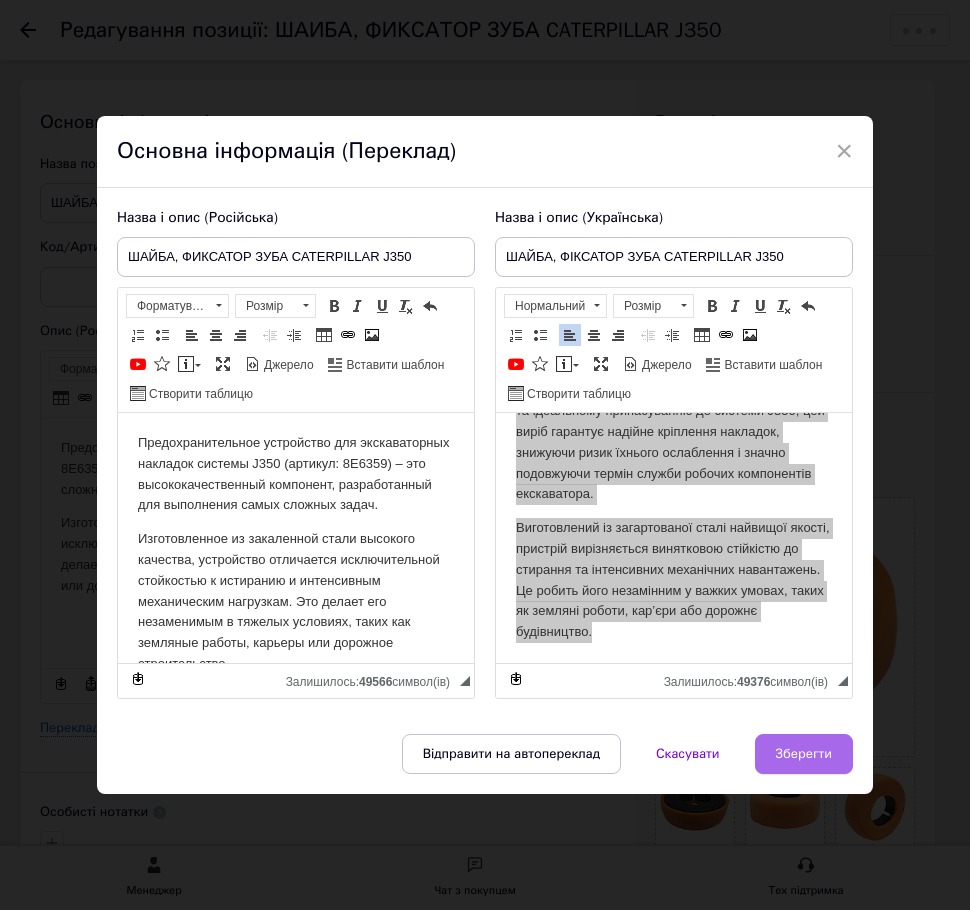 click on "Зберегти" at bounding box center [804, 754] 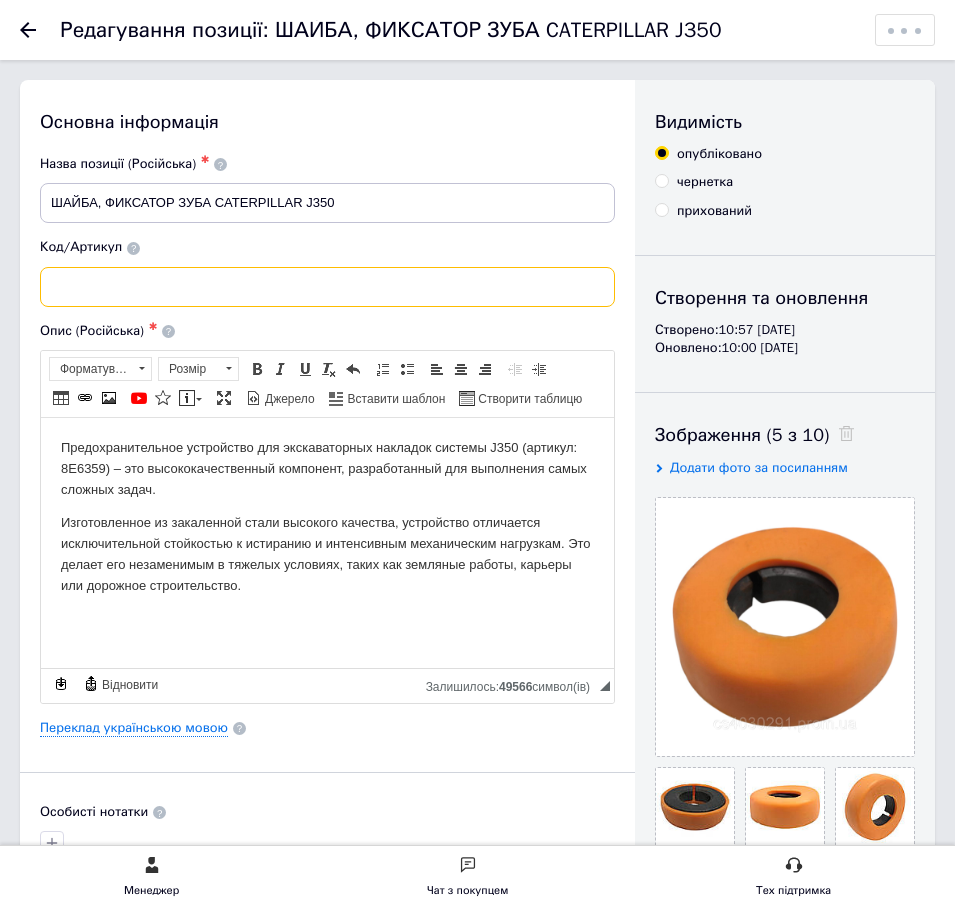 click at bounding box center (327, 287) 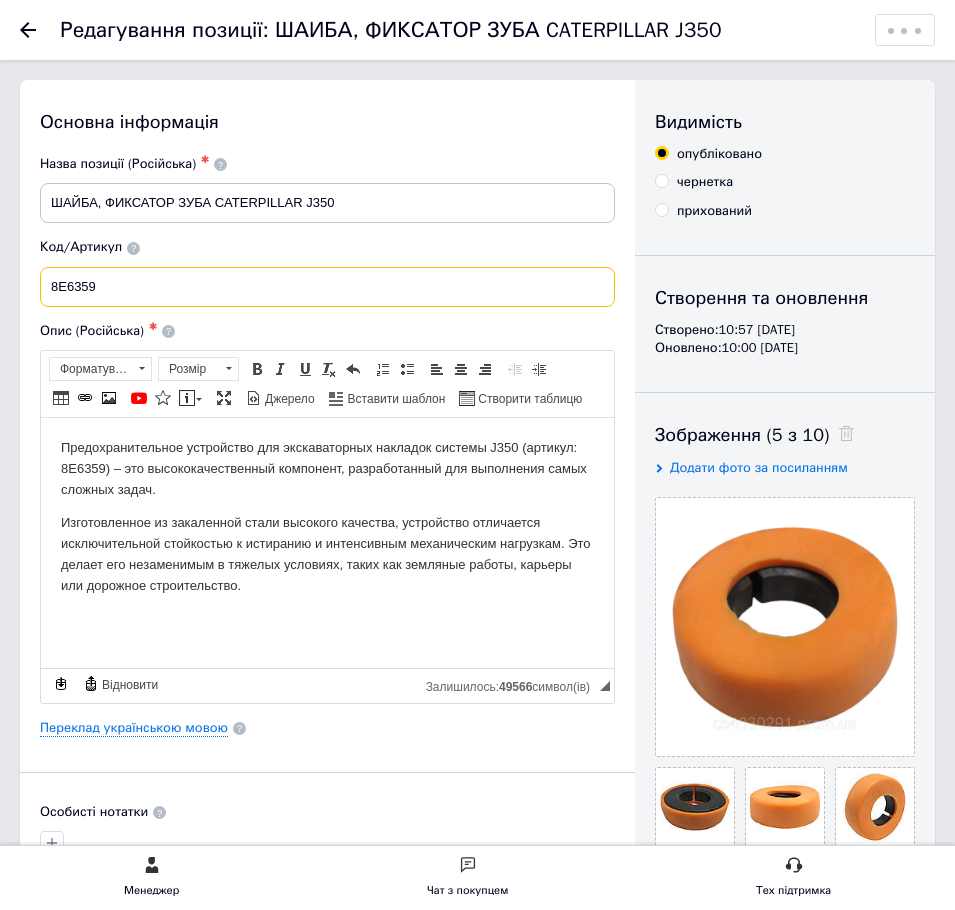 type on "8E6359" 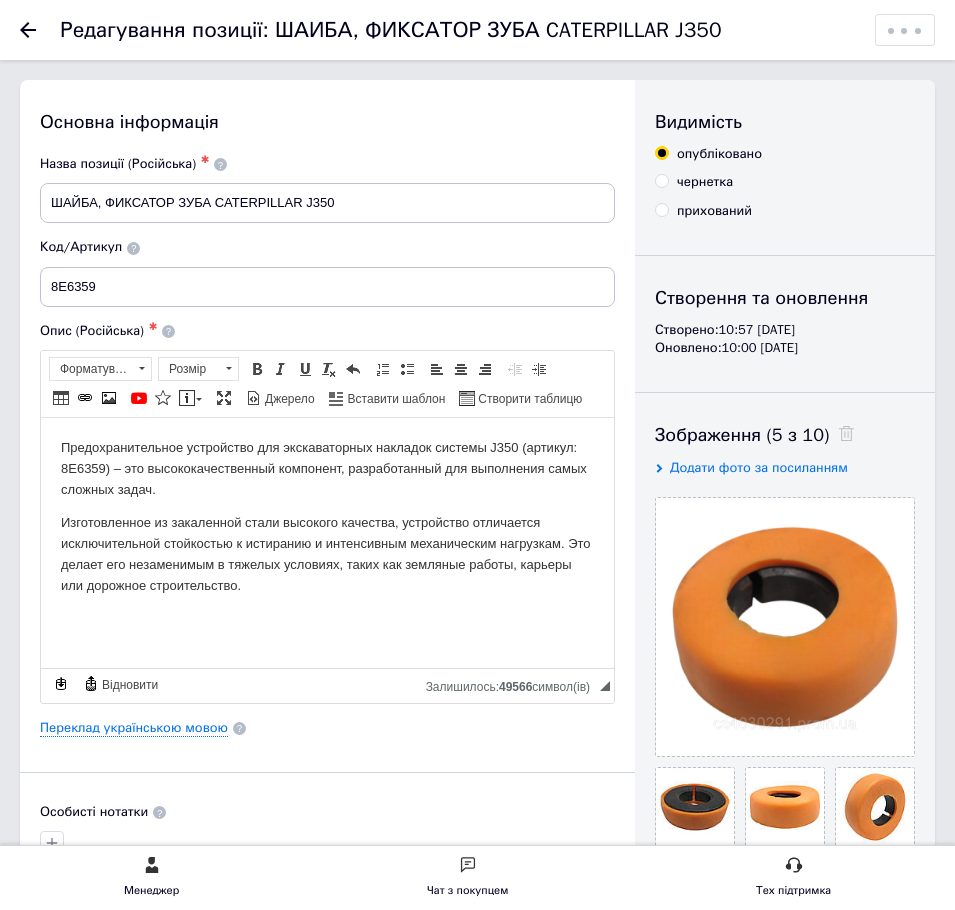 click on "Переклад українською мовою" at bounding box center (327, 728) 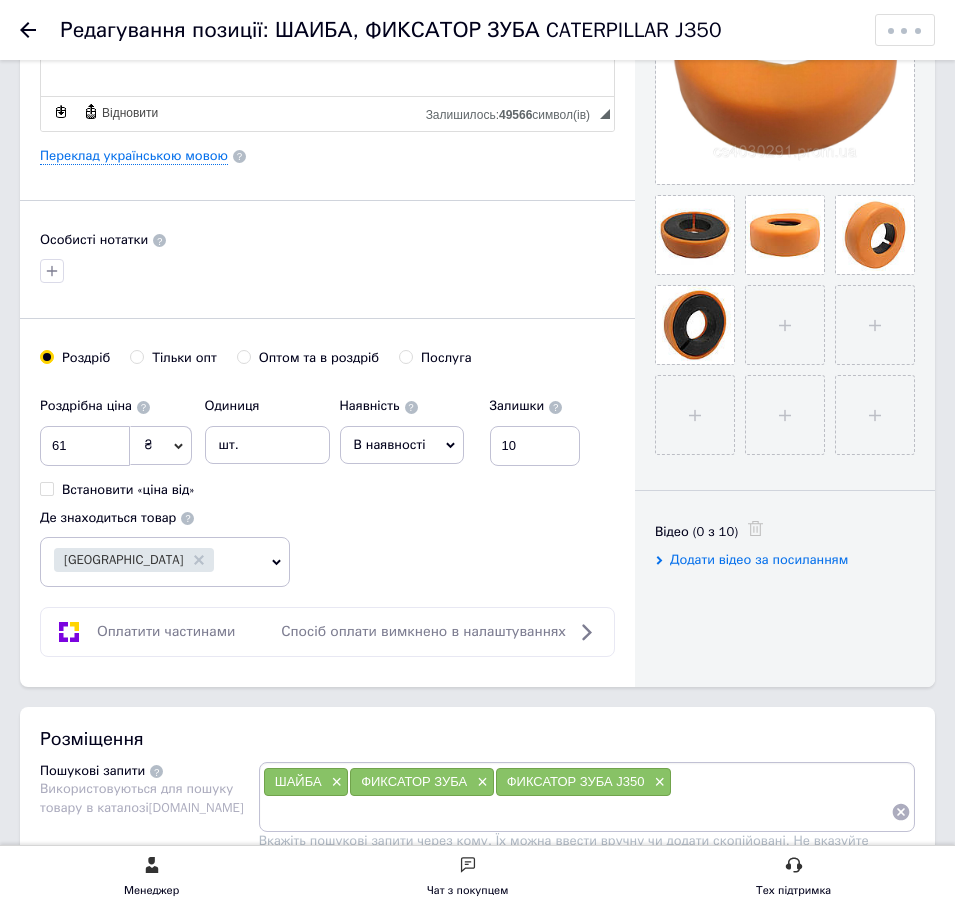 scroll, scrollTop: 600, scrollLeft: 0, axis: vertical 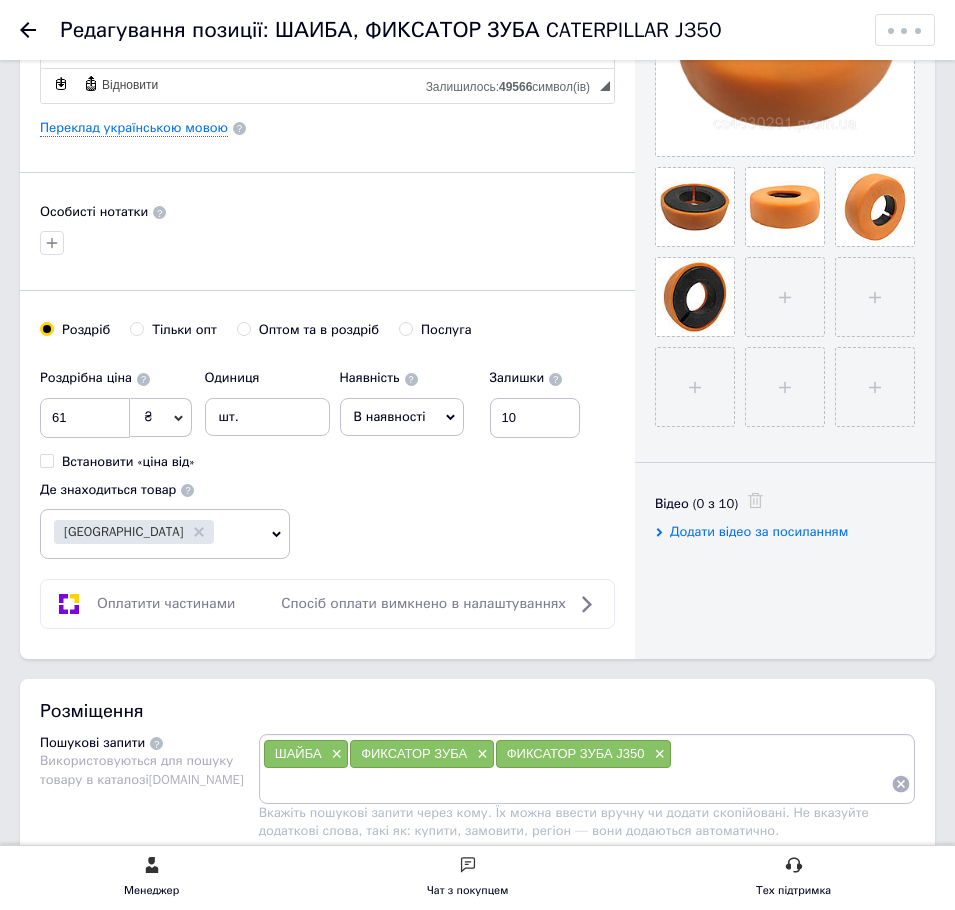 click 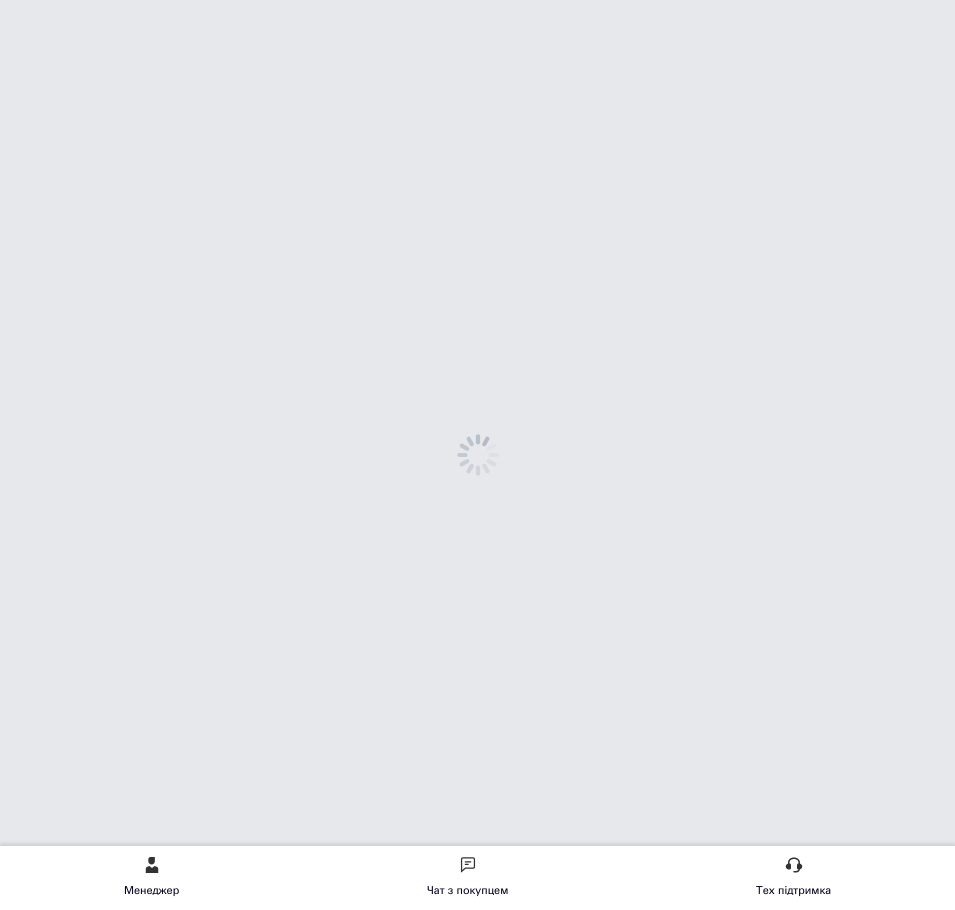 scroll, scrollTop: 0, scrollLeft: 0, axis: both 